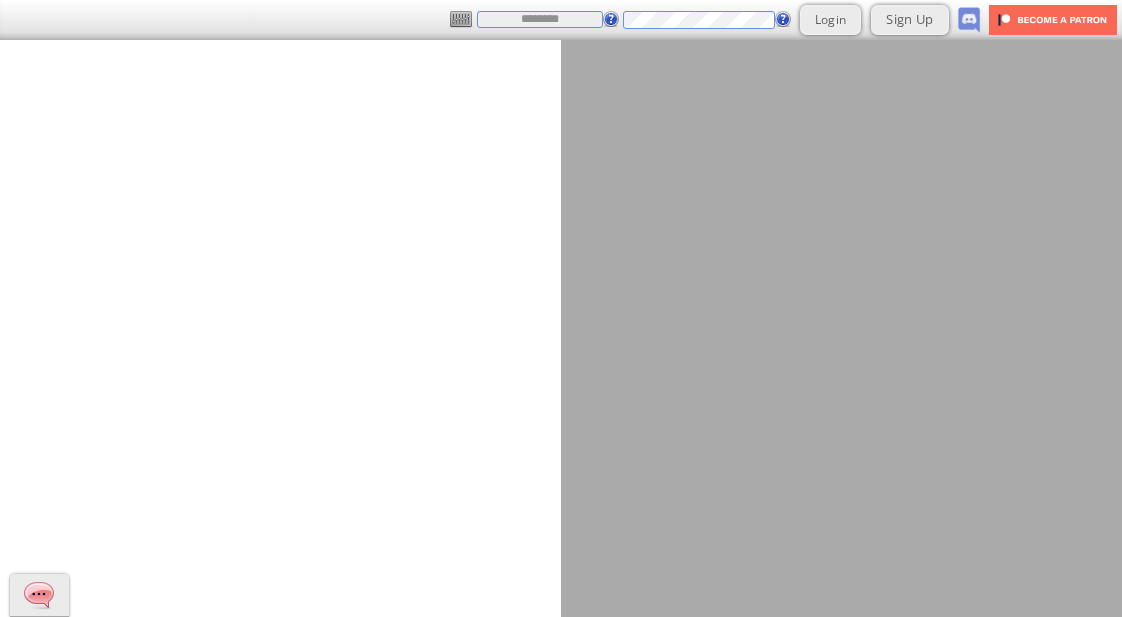scroll, scrollTop: 0, scrollLeft: 0, axis: both 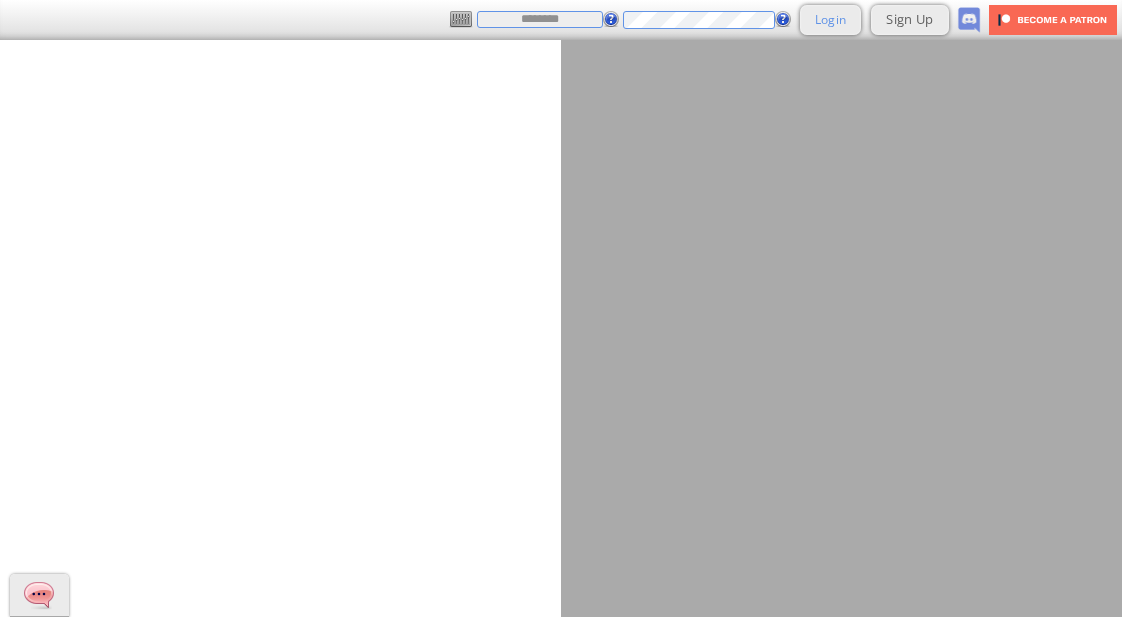 type on "*******" 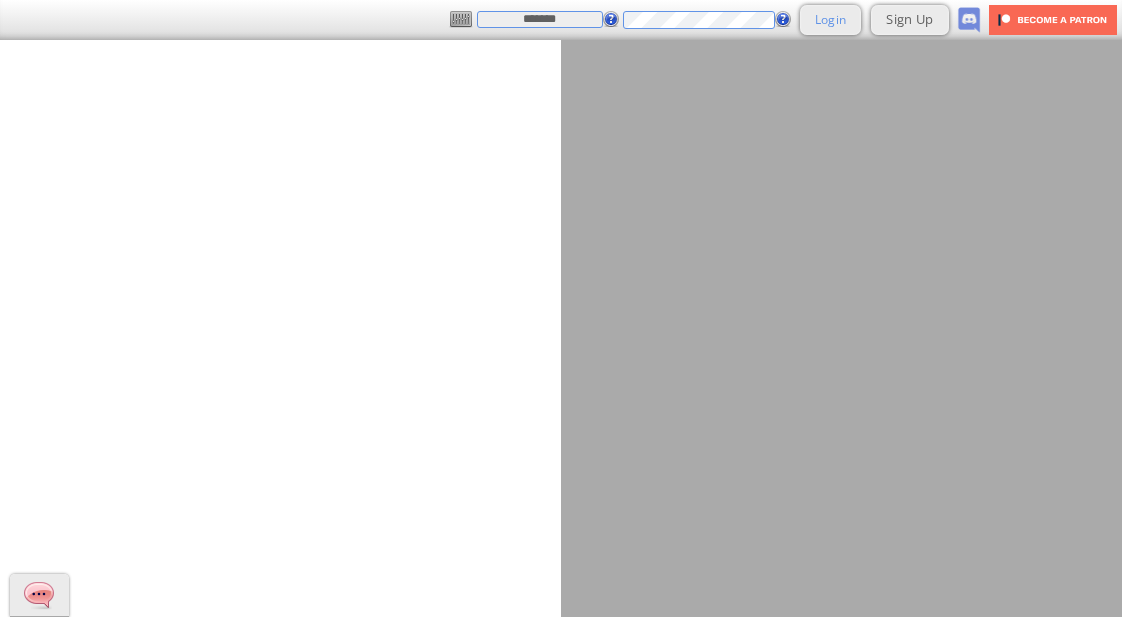 click on "Login" at bounding box center (831, 19) 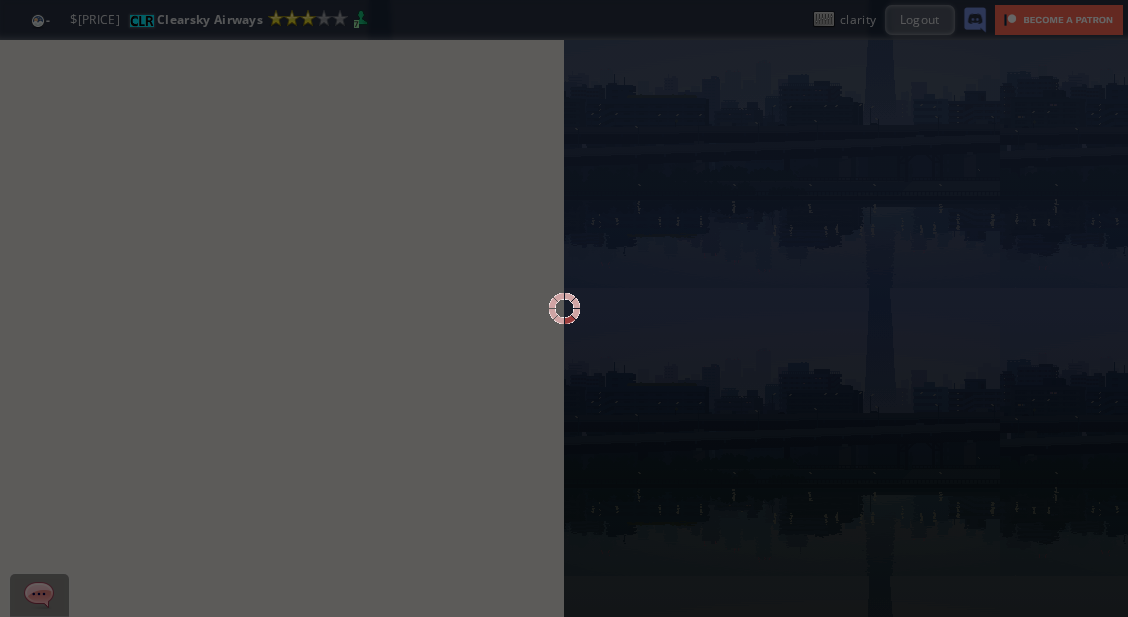 scroll, scrollTop: 0, scrollLeft: 0, axis: both 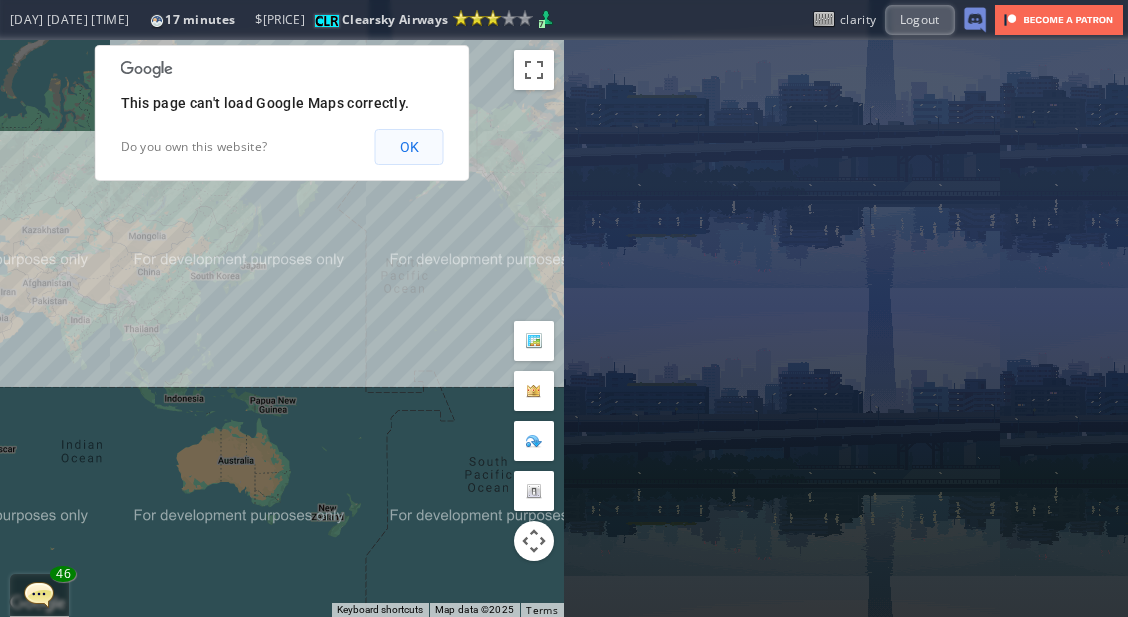 click on "OK" at bounding box center [409, 147] 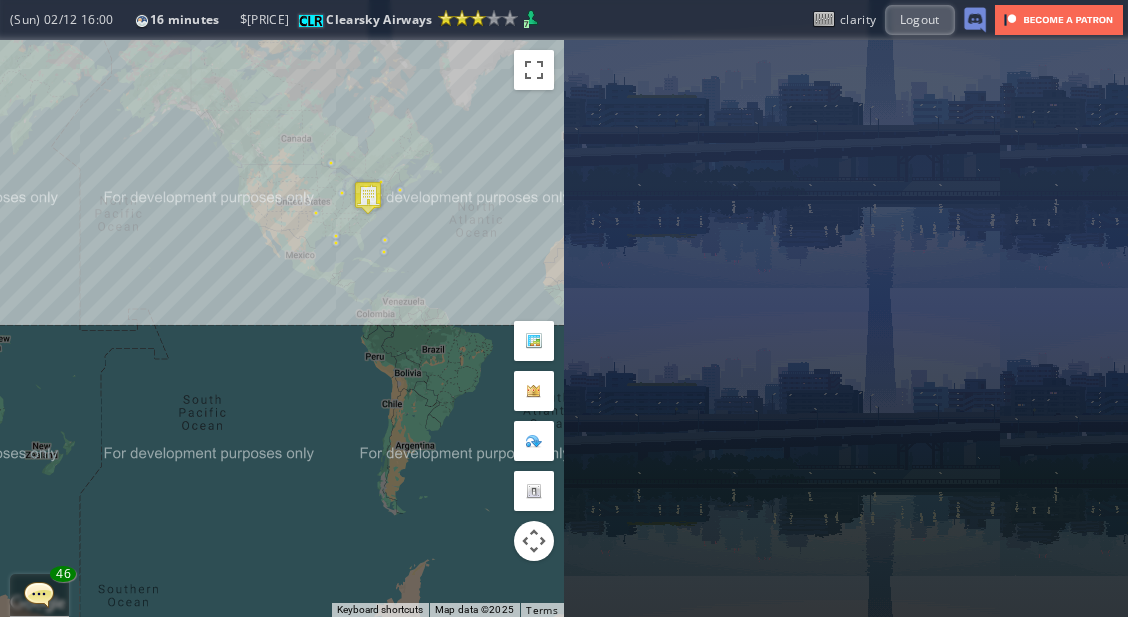 drag, startPoint x: 386, startPoint y: 155, endPoint x: 97, endPoint y: 92, distance: 295.78708 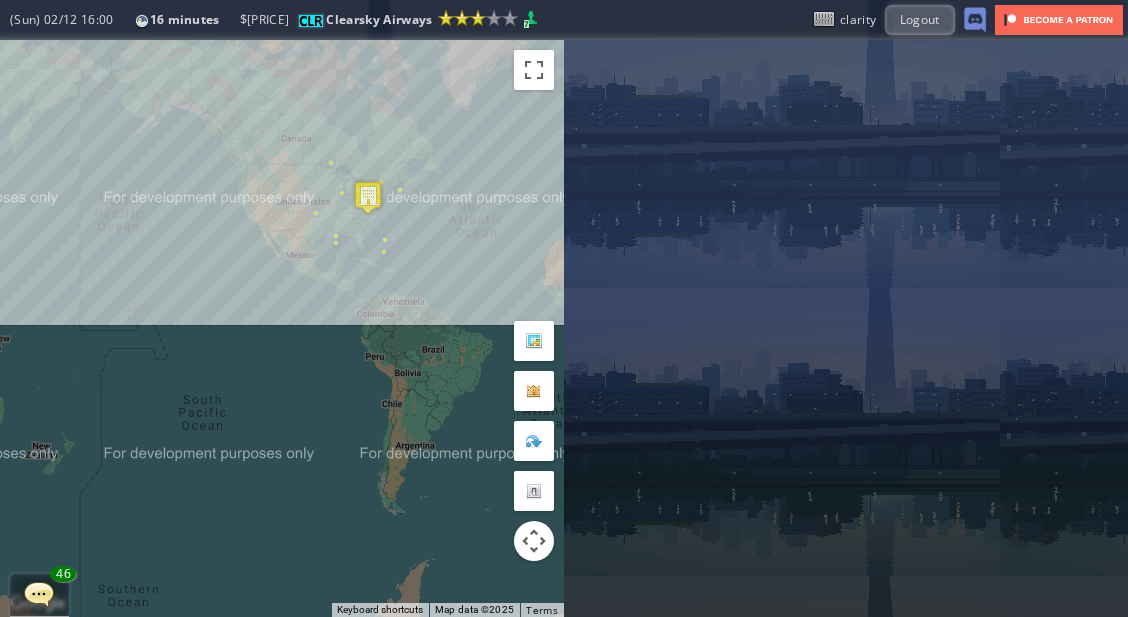 click on "To navigate, press the arrow keys." at bounding box center (282, 328) 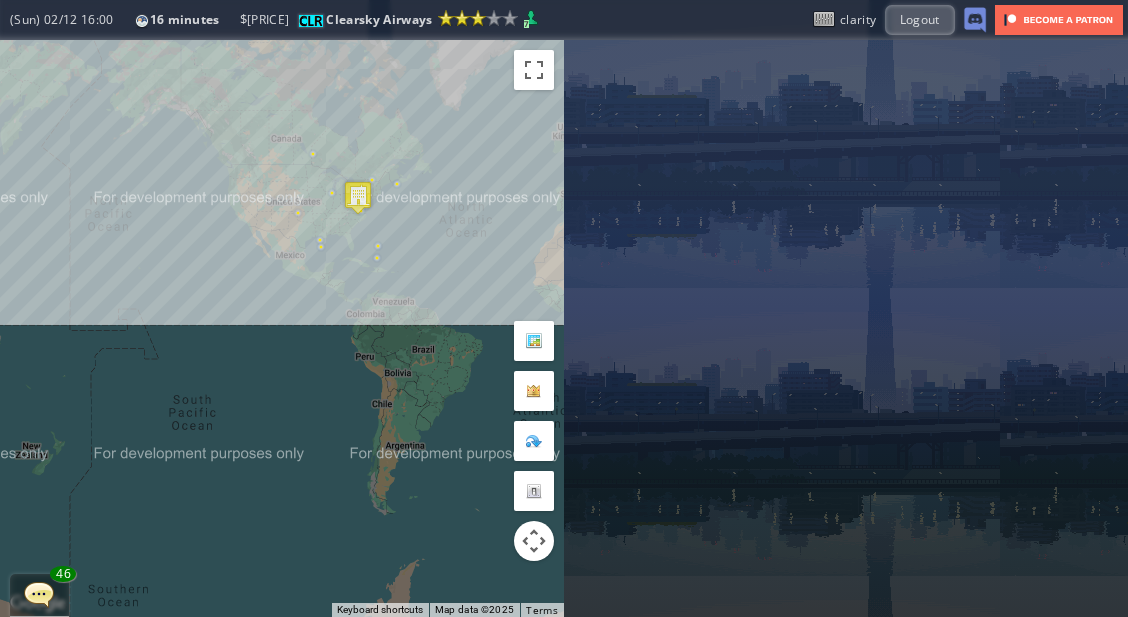 click on "To navigate, press the arrow keys." at bounding box center (282, 328) 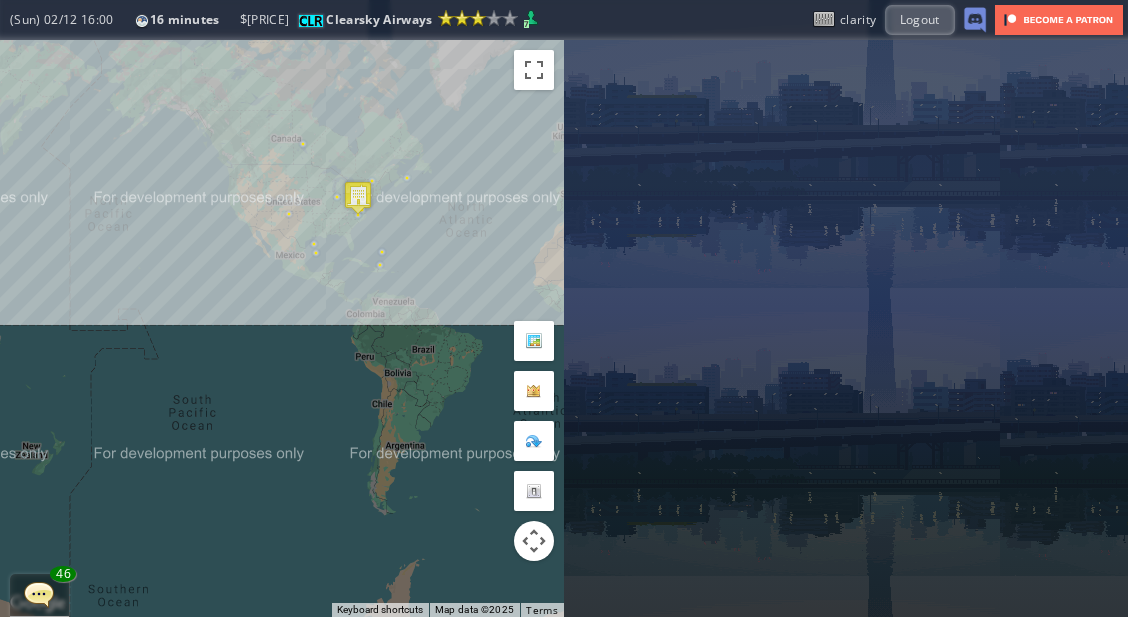 click on "[DAY] [DATE] [TIME]
[MINUTES]
[PRICE]
Clearsky Airways
Reputation: 106.91 (Lesser International Airline) Next Grade: 125
7
Clearsky Airways
[PRICE]
7
*******
Login
Sign Up
clarity
Logout" at bounding box center [564, 20] 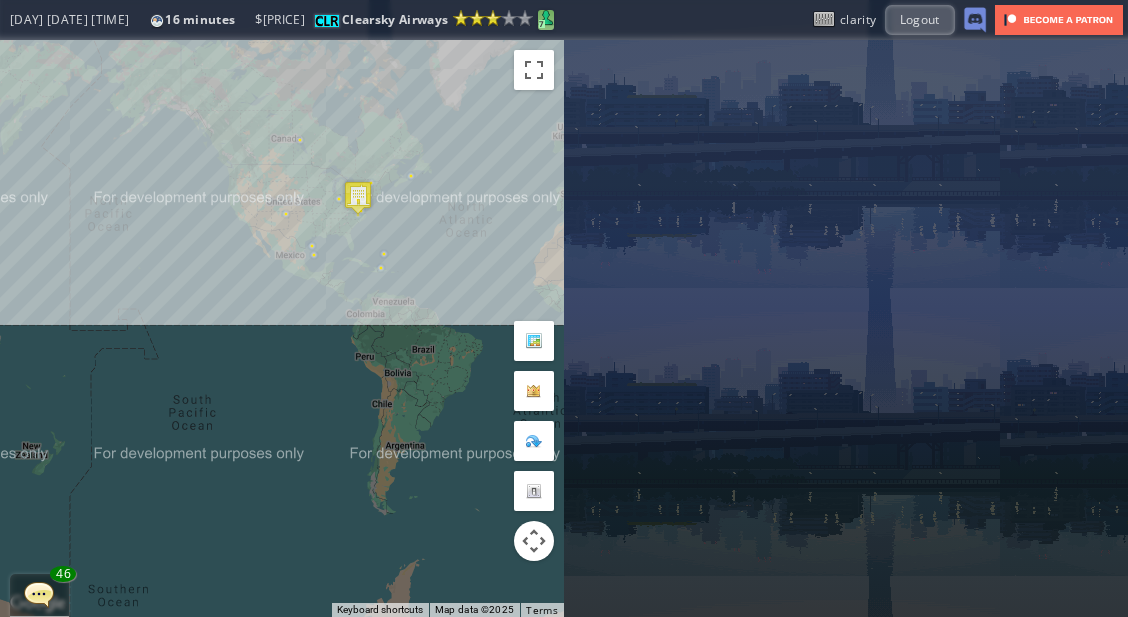 click on "7" at bounding box center (541, 24) 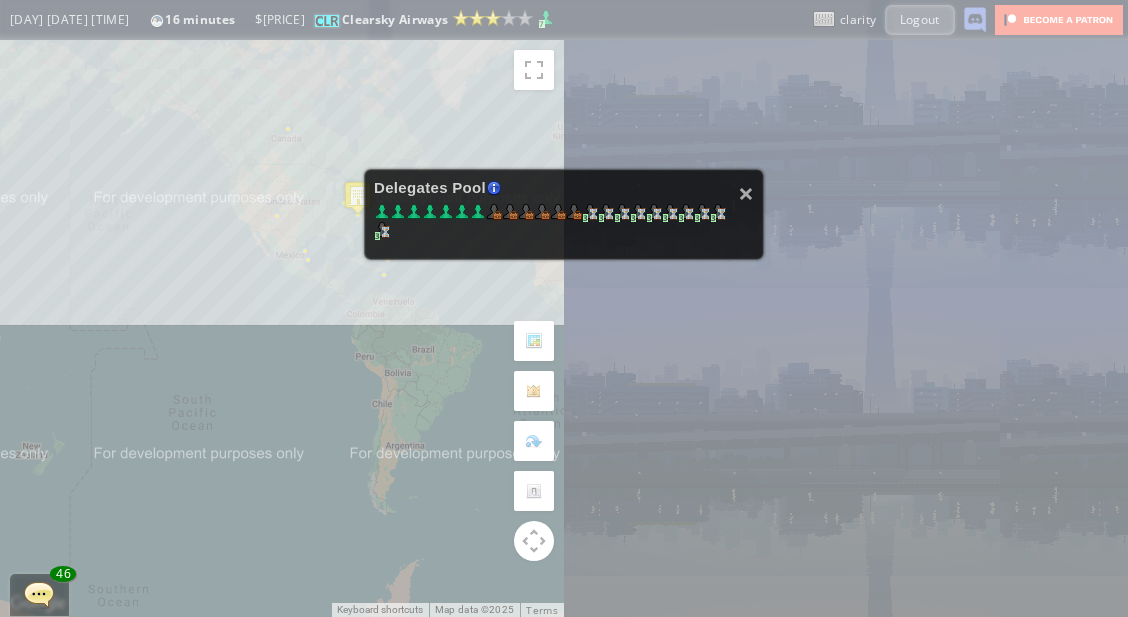 click on "×
Delegates Pool Gained by leveling up your airline. Airline grade is determined by reputation points. Delegates conduct various tasks, such as Flight negotiations, Country relationship improvements, Advertisement campaigns etc.
3 3 3 3 3 3 3 3 3 3" at bounding box center (564, 308) 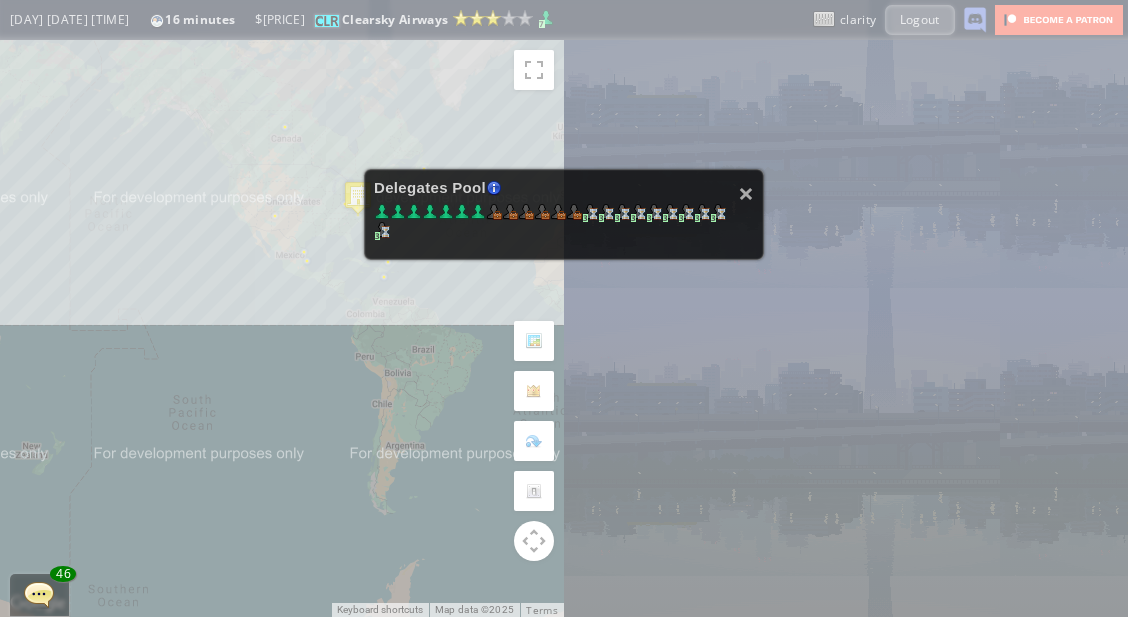 click on "×
Delegates Pool Gained by leveling up your airline. Airline grade is determined by reputation points. Delegates conduct various tasks, such as Flight negotiations, Country relationship improvements, Advertisement campaigns etc.
3 3 3 3 3 3 3 3 3 3" at bounding box center [564, 308] 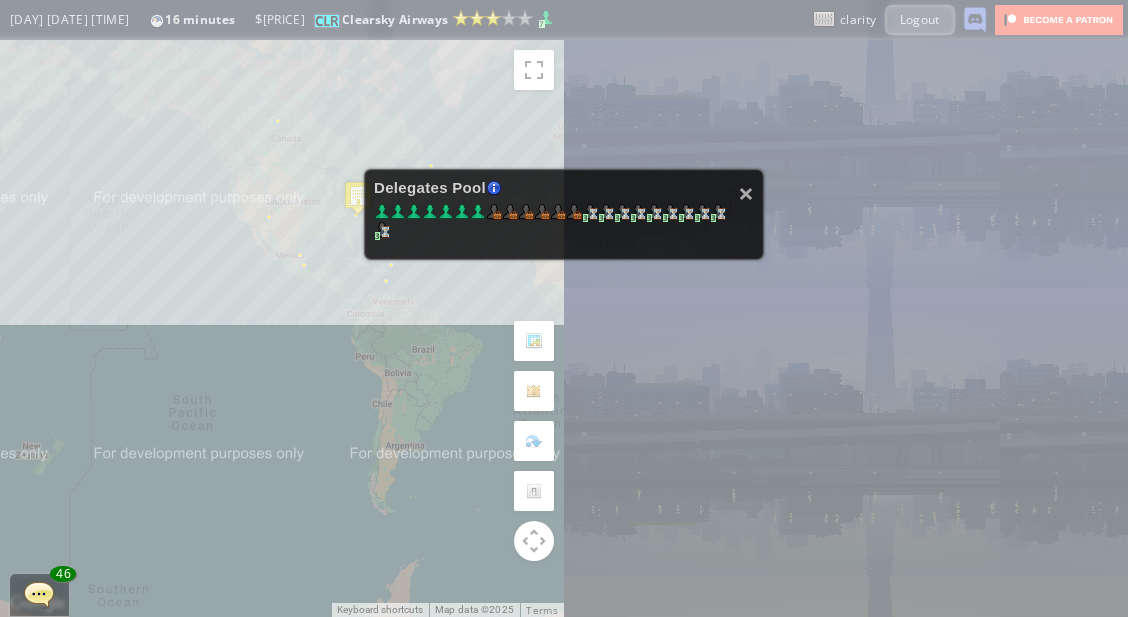click on "×
Delegates Pool Gained by leveling up your airline. Airline grade is determined by reputation points. Delegates conduct various tasks, such as Flight negotiations, Country relationship improvements, Advertisement campaigns etc.
3 3 3 3 3 3 3 3 3 3" at bounding box center (564, 308) 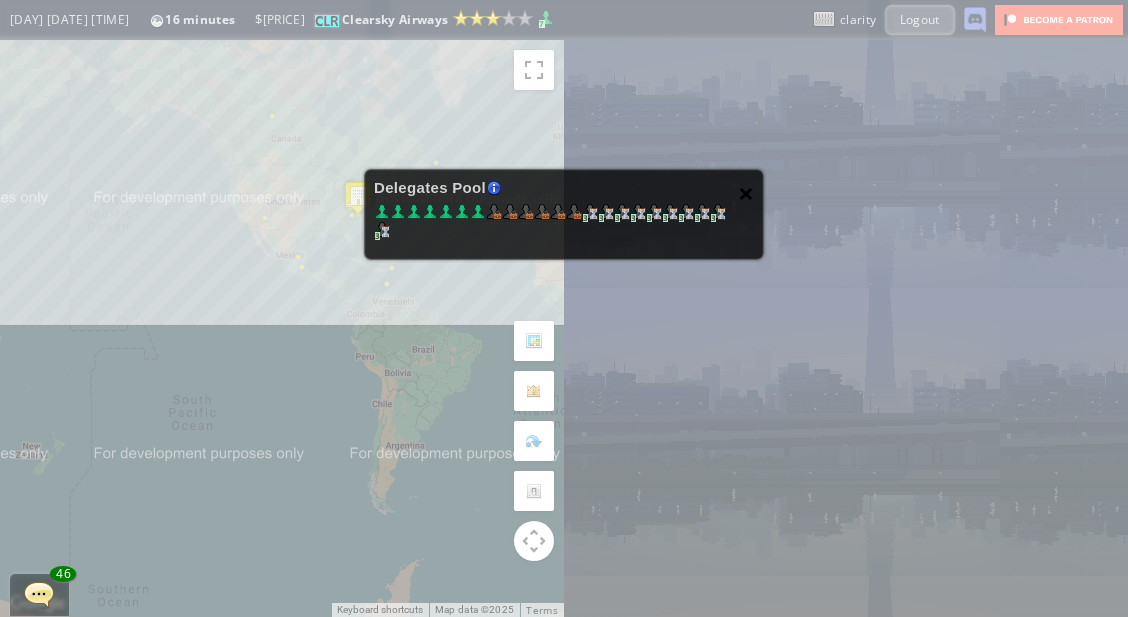 click on "×" at bounding box center [746, 193] 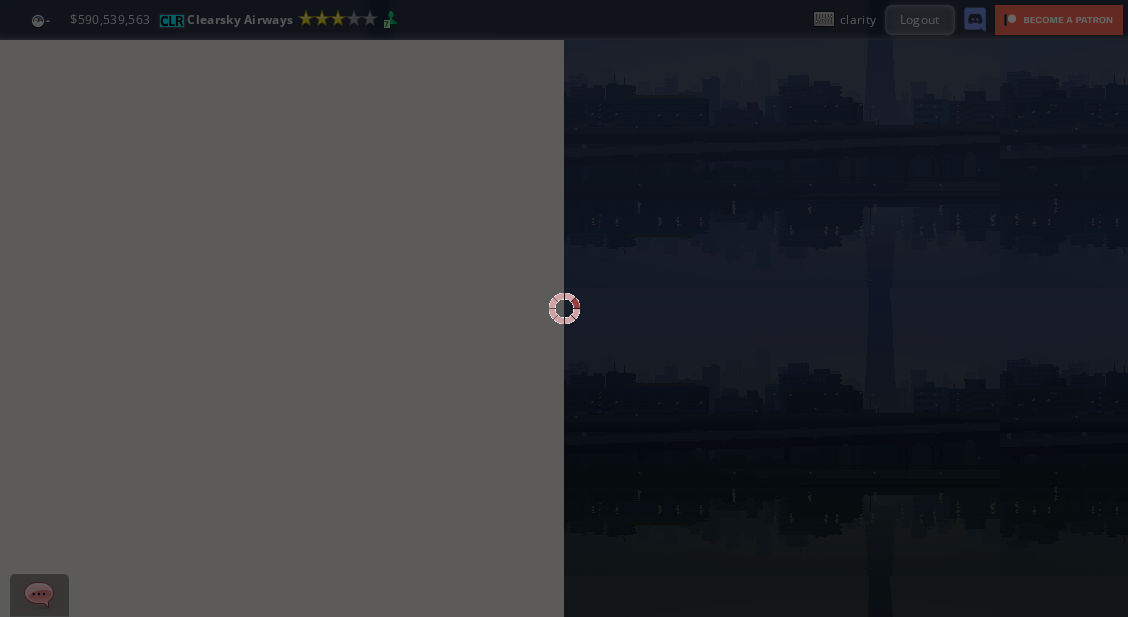 scroll, scrollTop: 0, scrollLeft: 0, axis: both 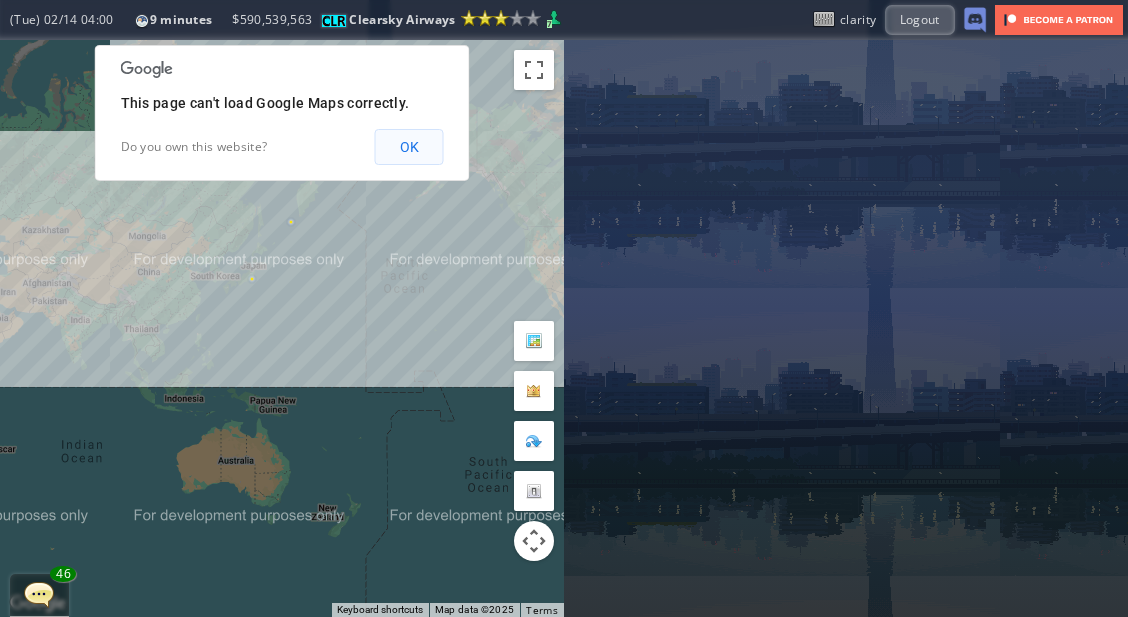 click on "OK" at bounding box center (409, 147) 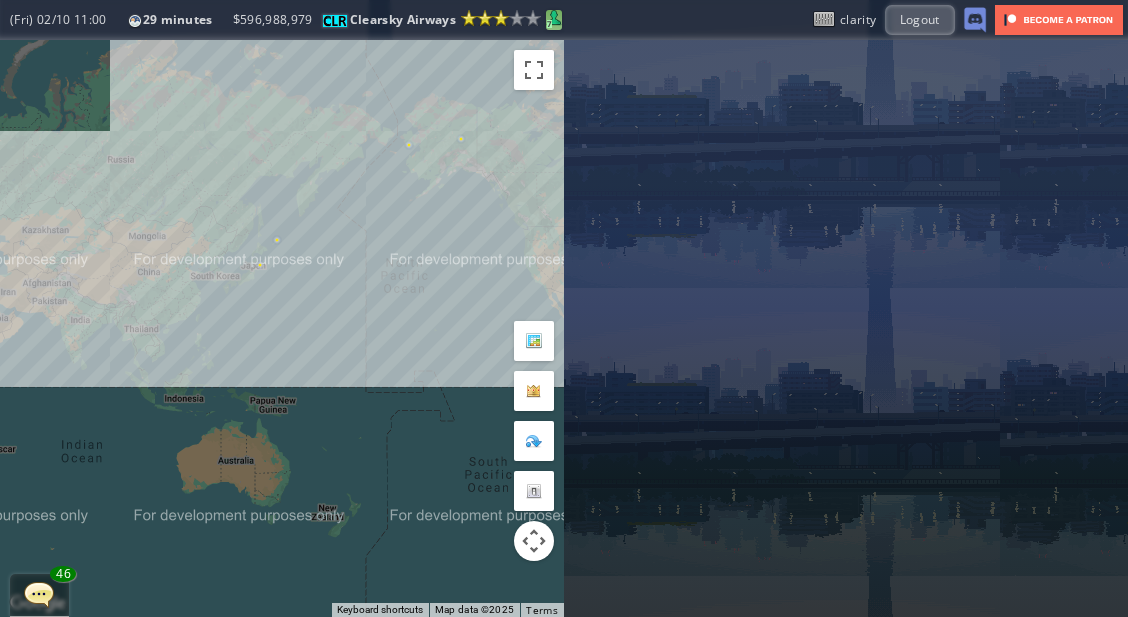 click at bounding box center (554, 18) 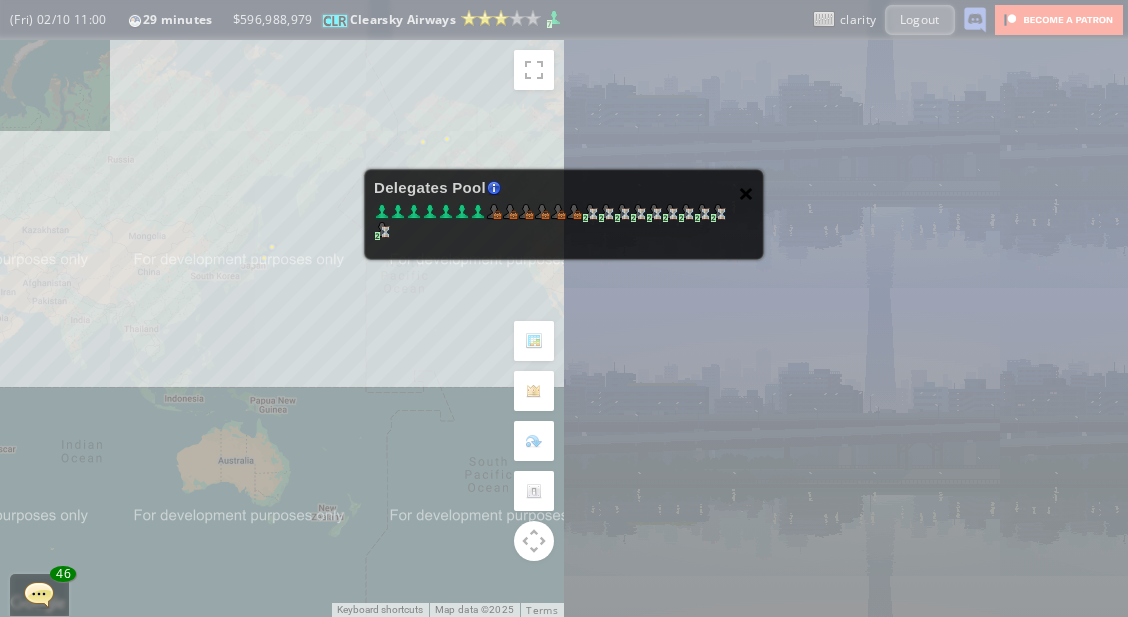 click on "×" at bounding box center (746, 193) 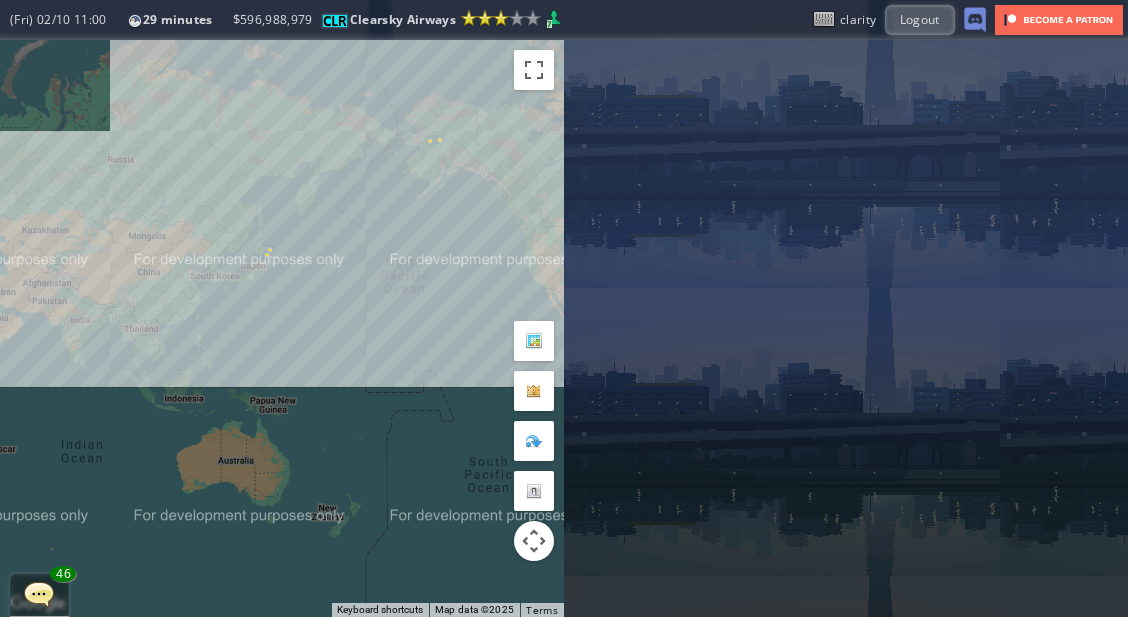 drag, startPoint x: 404, startPoint y: 315, endPoint x: 304, endPoint y: 333, distance: 101.607086 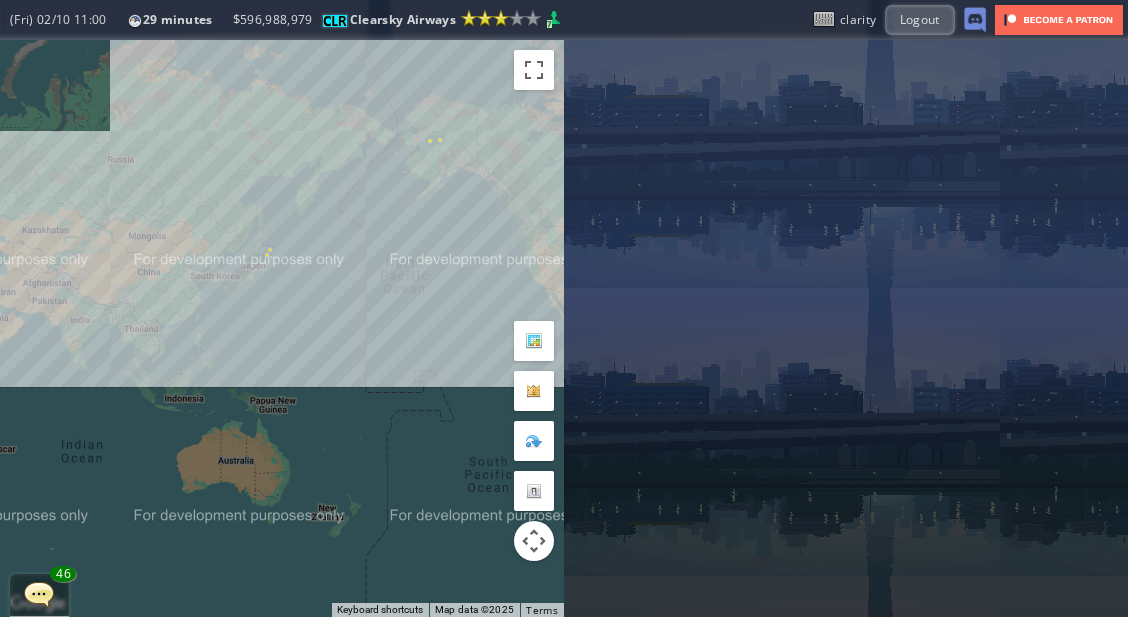 click on "To navigate, press the arrow keys." at bounding box center (282, 328) 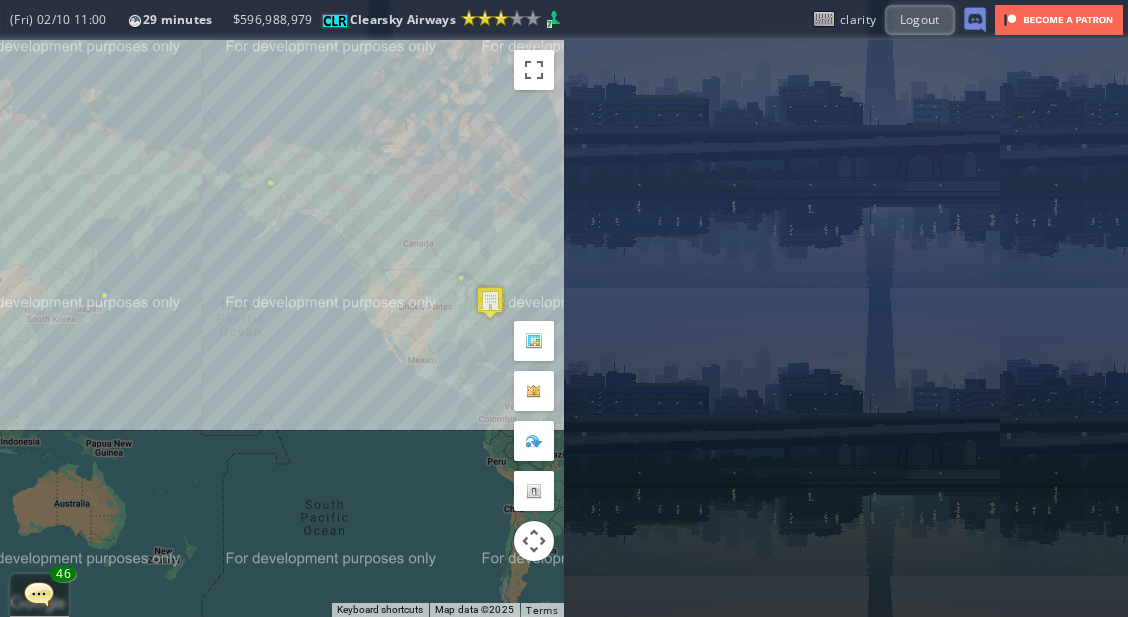 drag, startPoint x: 421, startPoint y: 369, endPoint x: 335, endPoint y: 344, distance: 89.560036 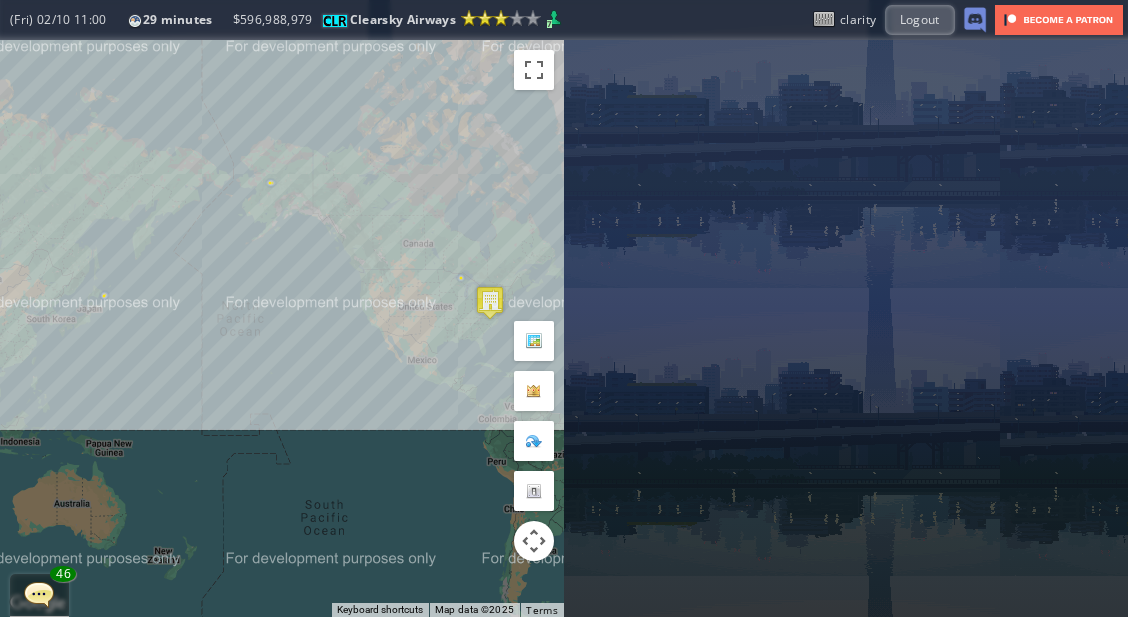 click on "To navigate, press the arrow keys." at bounding box center (282, 328) 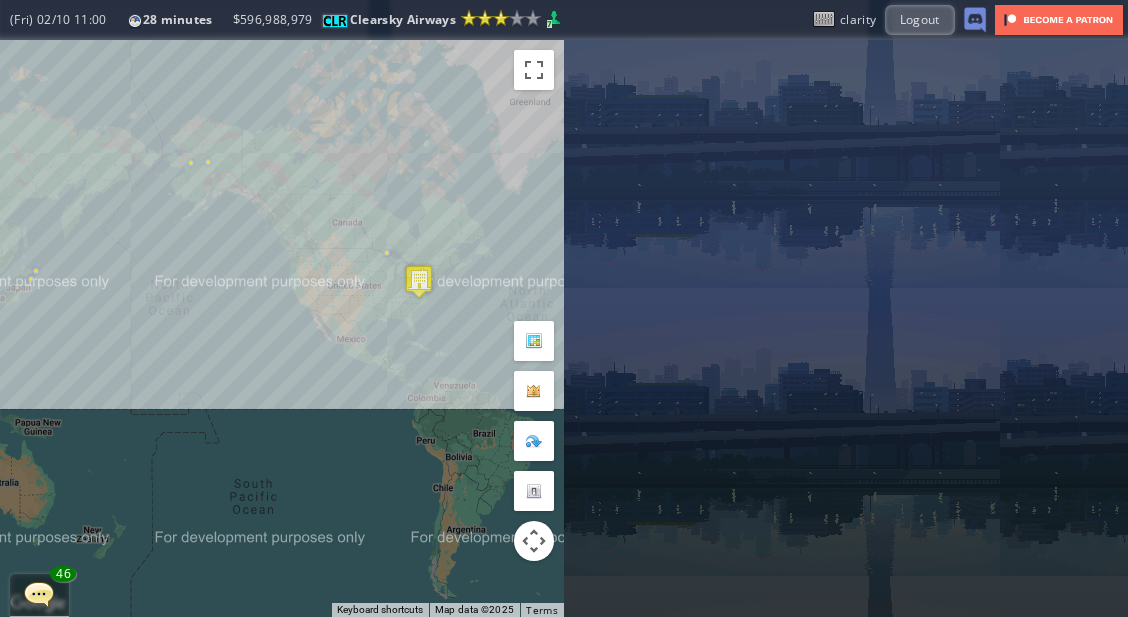 click at bounding box center [419, 281] 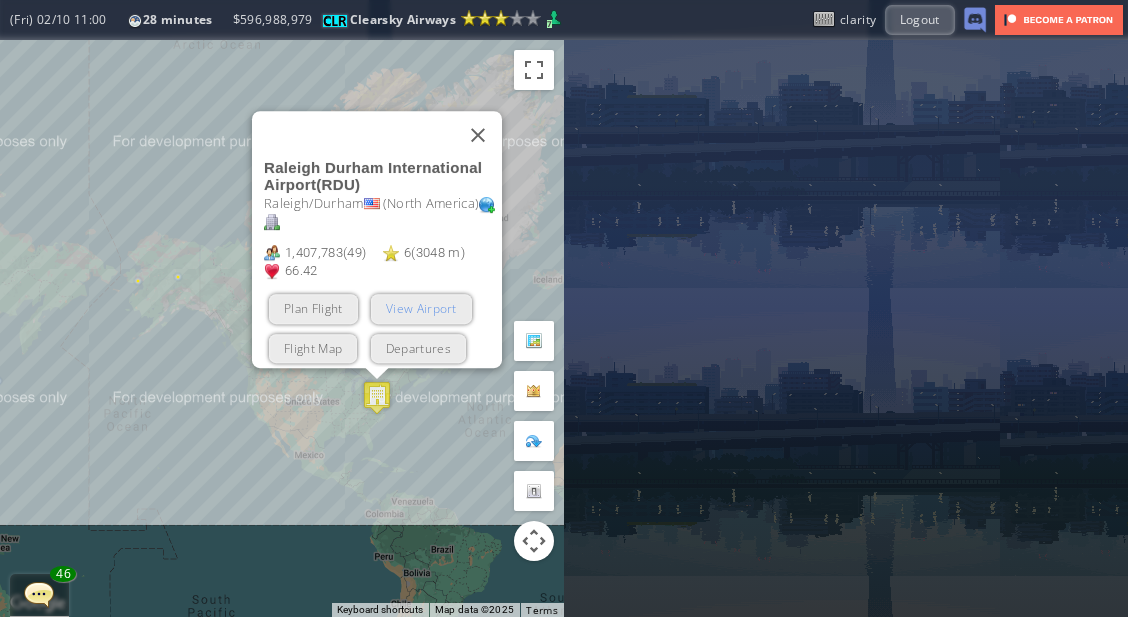 click on "View Airport" at bounding box center [421, 308] 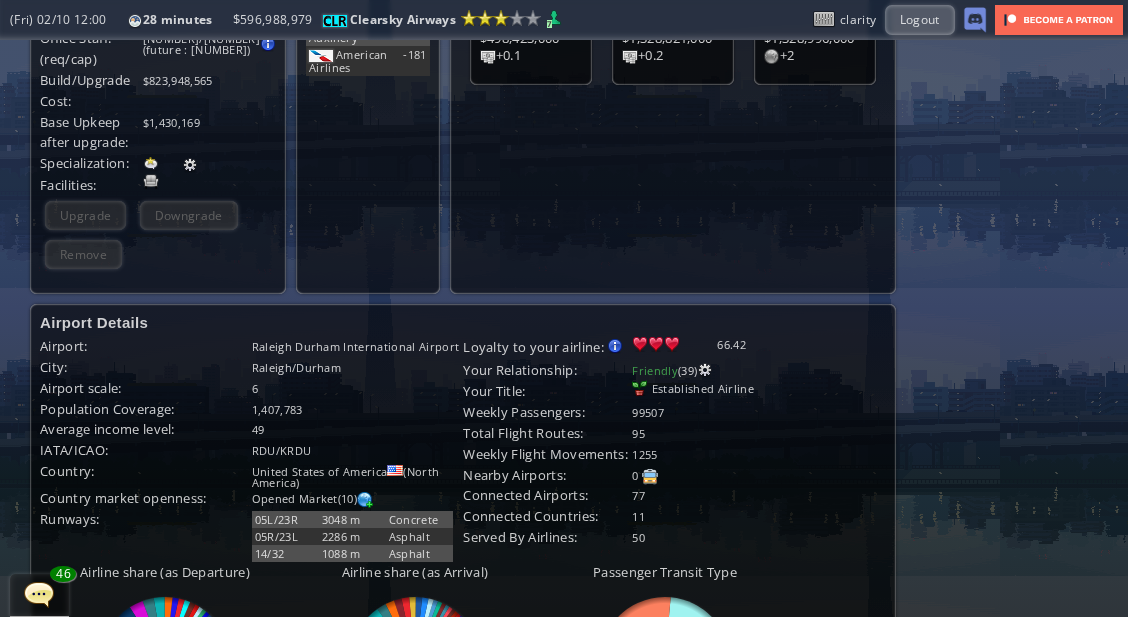 scroll, scrollTop: 288, scrollLeft: 0, axis: vertical 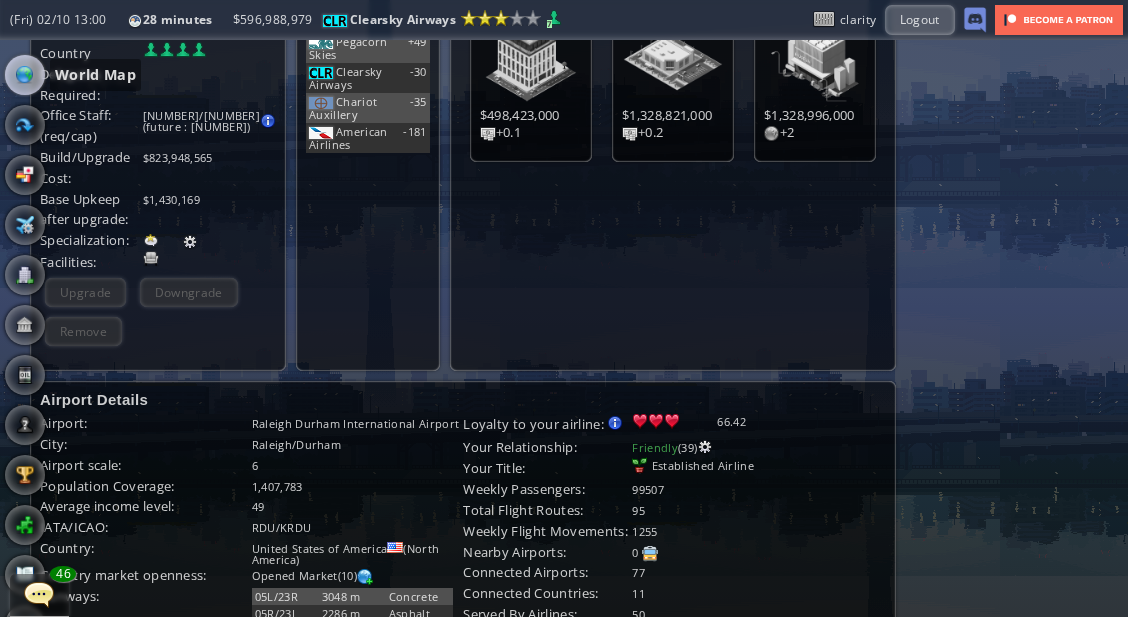 click at bounding box center [25, 75] 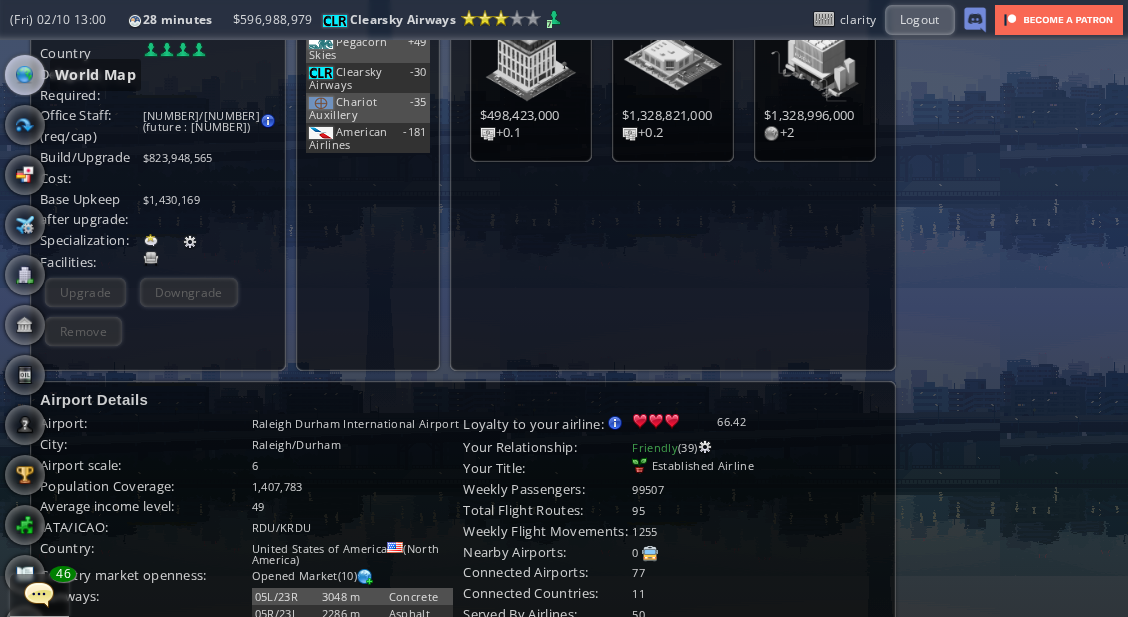 scroll, scrollTop: 0, scrollLeft: 0, axis: both 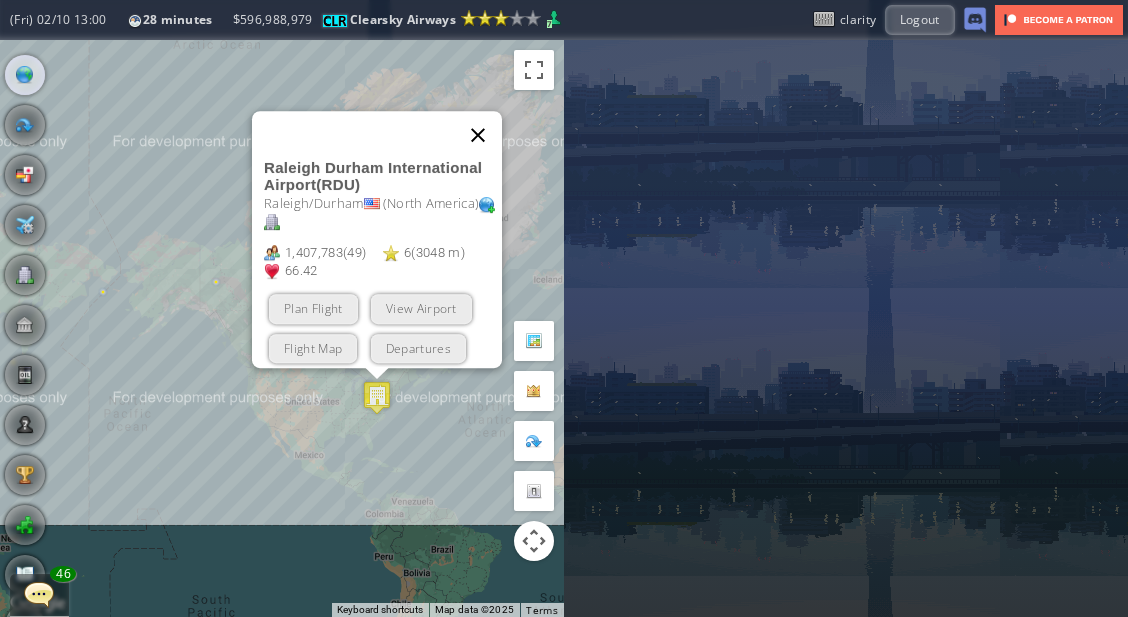 click at bounding box center (478, 135) 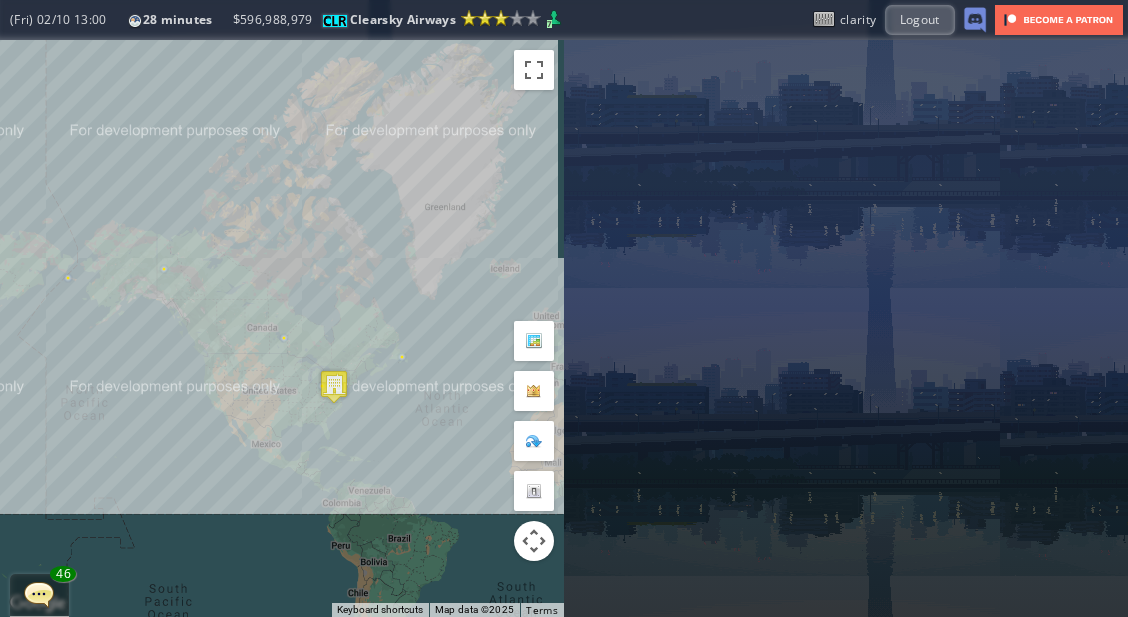drag, startPoint x: 432, startPoint y: 202, endPoint x: 383, endPoint y: 190, distance: 50.447994 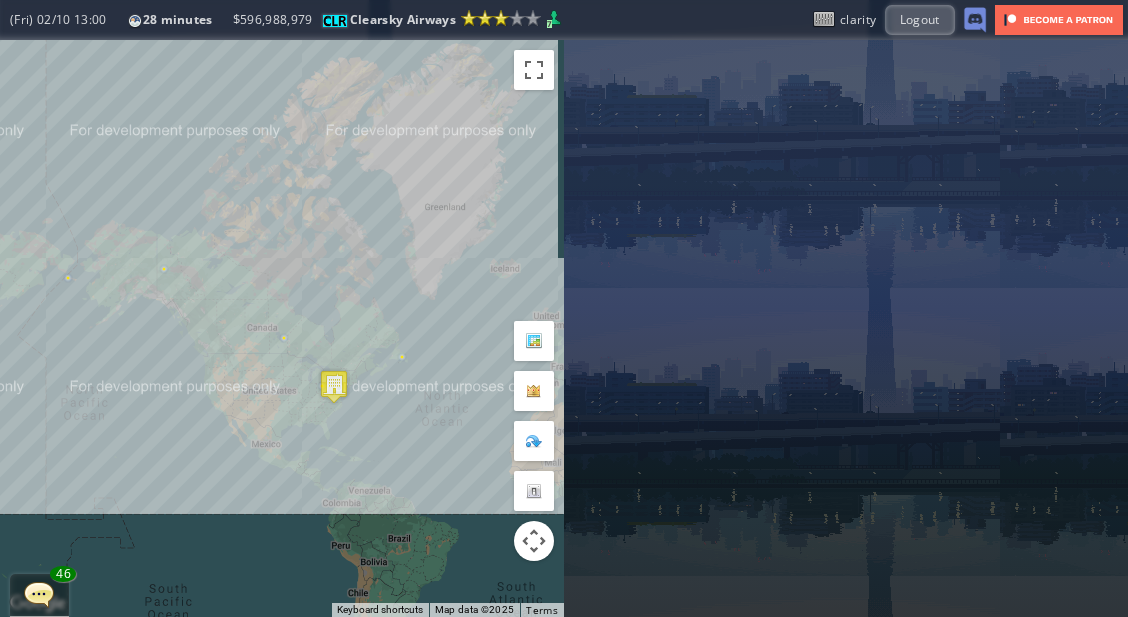 click on "To navigate, press the arrow keys." at bounding box center [282, 328] 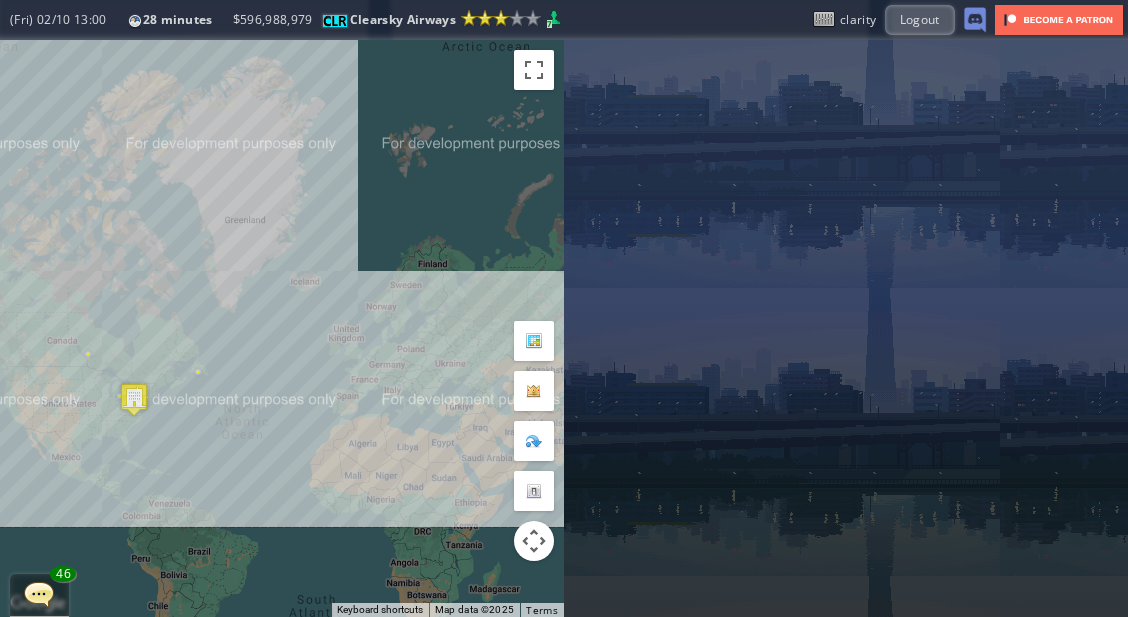 drag, startPoint x: 435, startPoint y: 228, endPoint x: 246, endPoint y: 260, distance: 191.68985 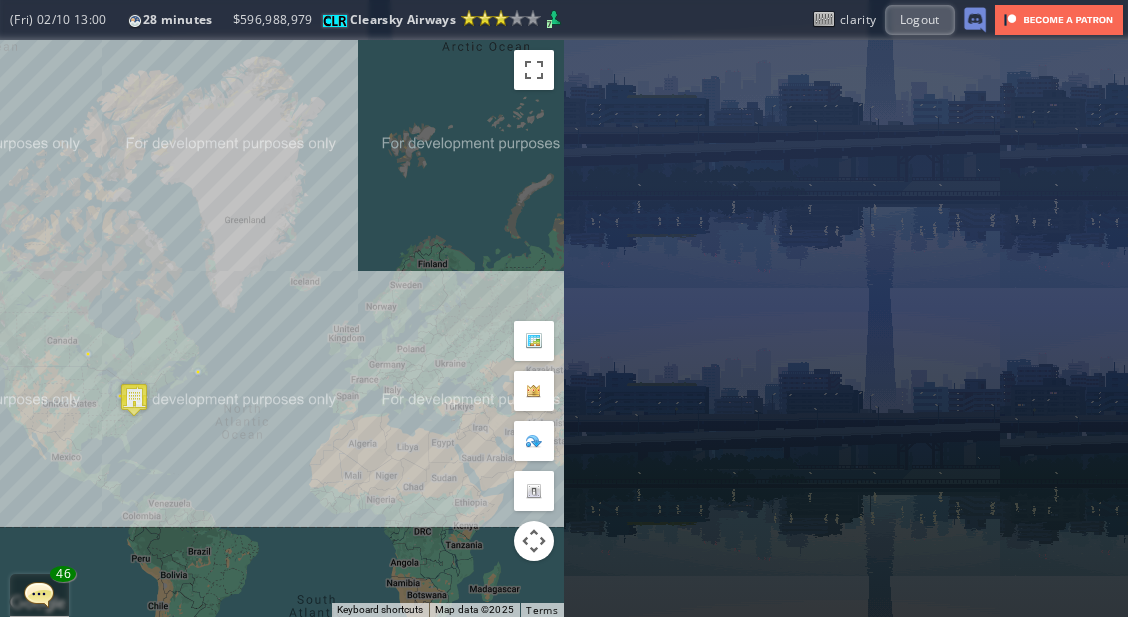 click on "To navigate, press the arrow keys." at bounding box center [282, 328] 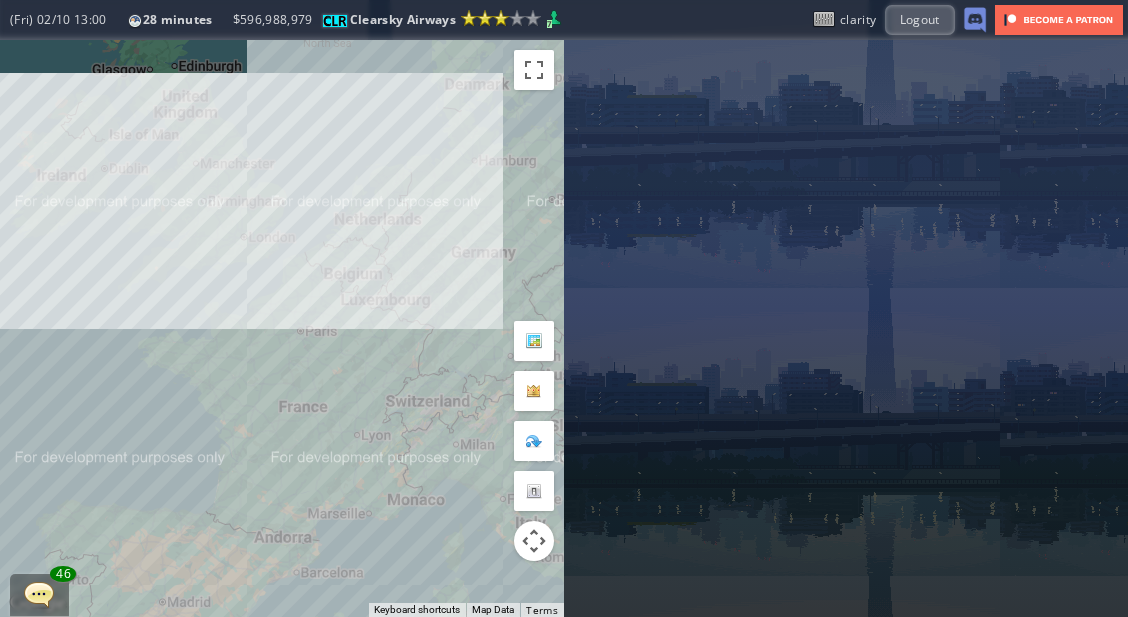 click on "To navigate, press the arrow keys." at bounding box center [282, 328] 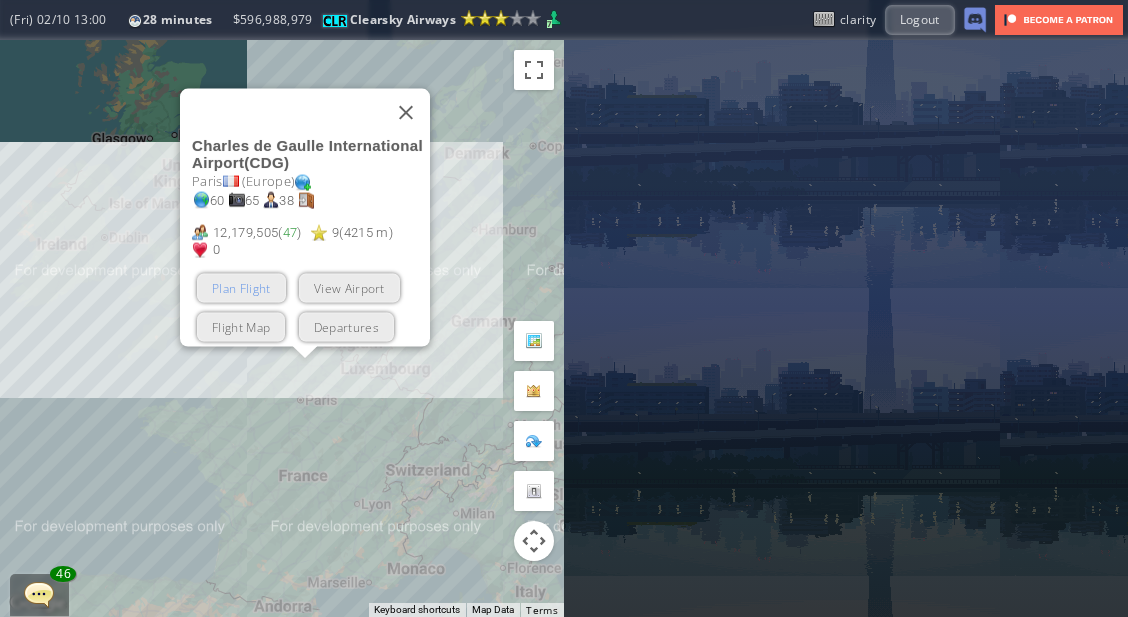 click on "Plan Flight" at bounding box center (241, 287) 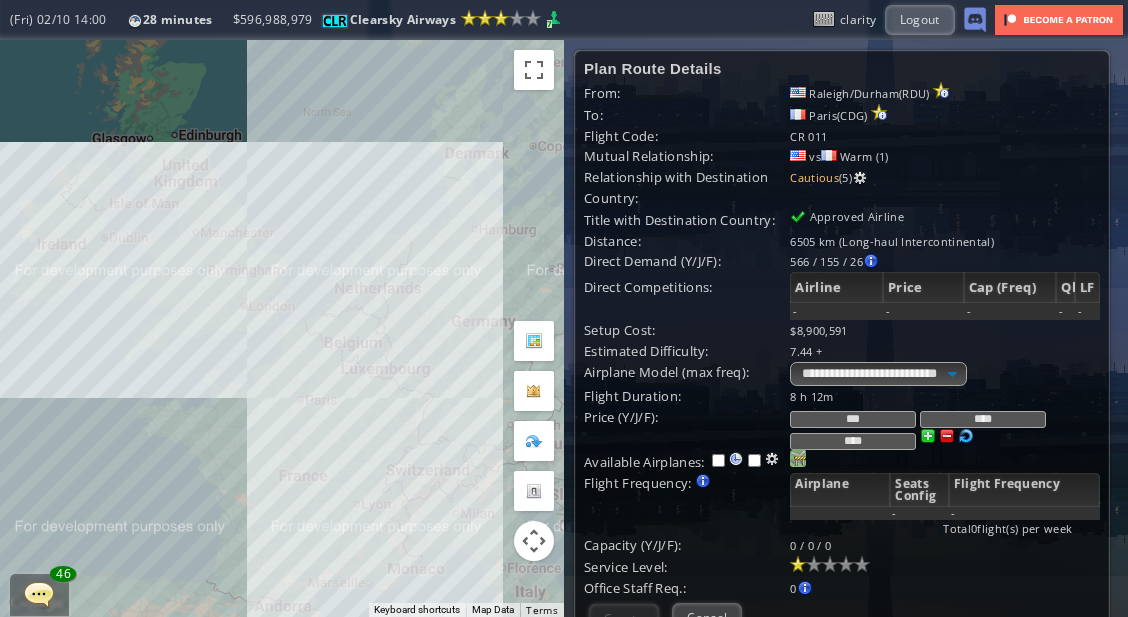 click at bounding box center (798, 458) 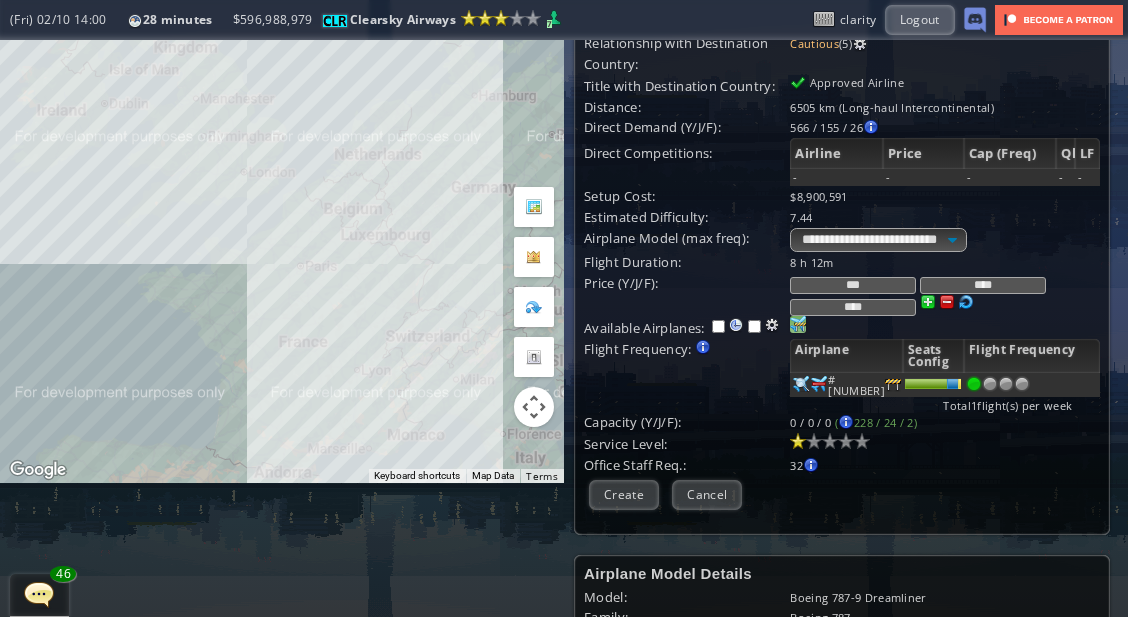 scroll, scrollTop: 137, scrollLeft: 0, axis: vertical 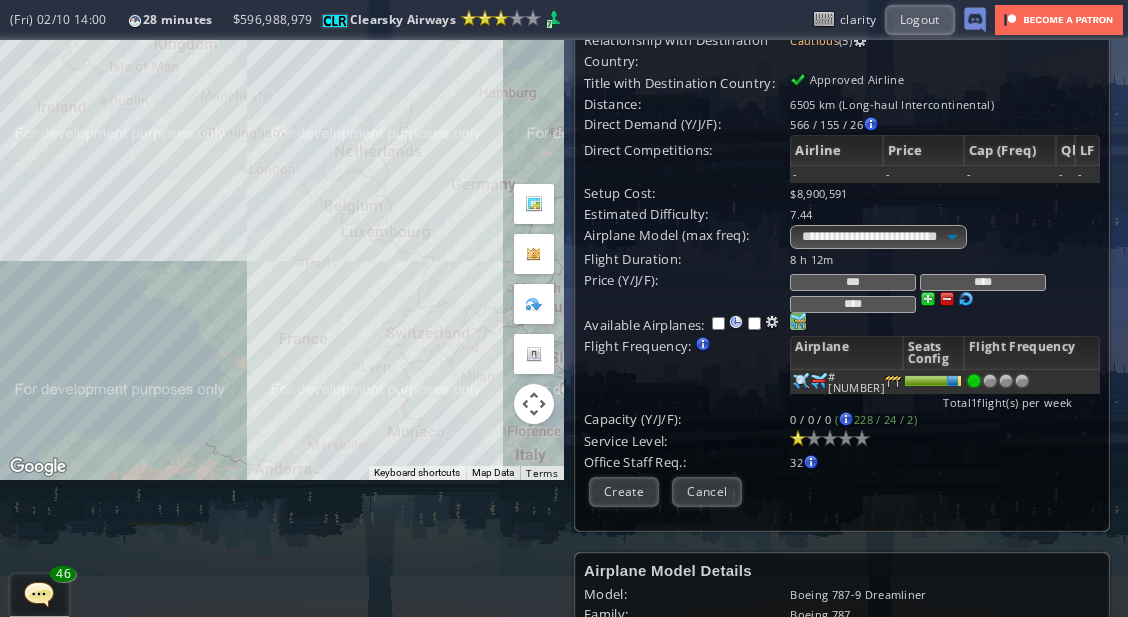 click on "Plan Route Details
From:
[CITY]/[CITY]([AIRPORT_CODE])
To:
[CITY]([AIRPORT_CODE])
Flight Code:
CR 011
Mutual Relationship:
vs  Warm (1)
Relationship with Destination Country:
Cautious (5)
Title with Destination Country:
Approved Airline
Distance:
6505 km (Long-haul Intercontinental)
Direct Demand (Y/J/F):
566 / 155 / 26
[CITY]/[CITY]([AIRPORT_CODE])
Business PAX :  211 / 100 / 22 Ql." at bounding box center [842, 217] 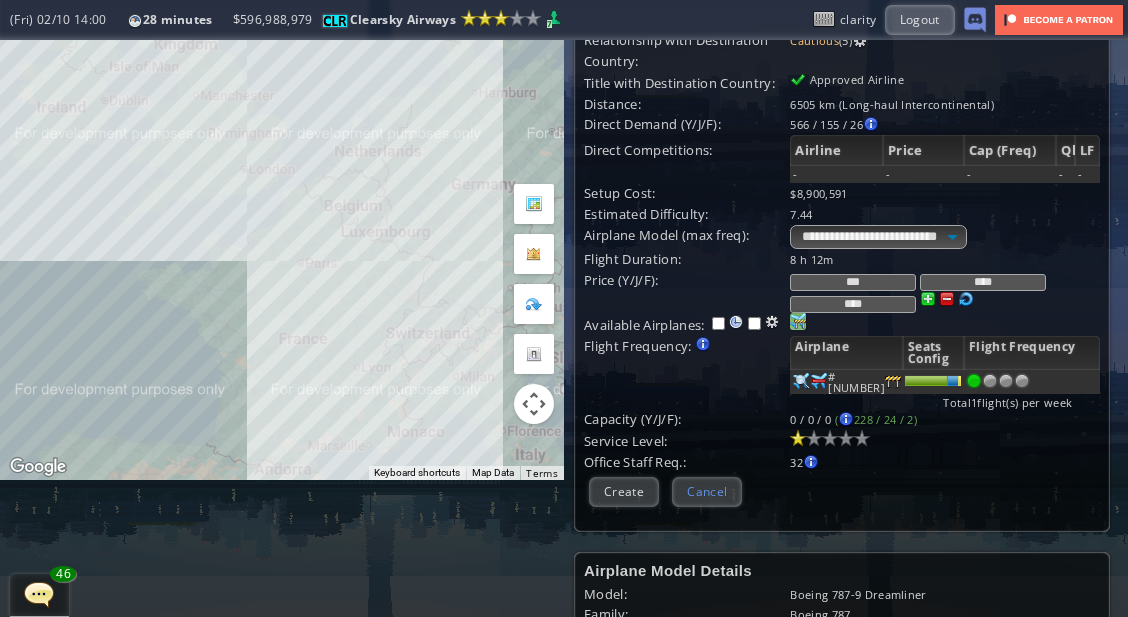 click on "Cancel" at bounding box center [707, 491] 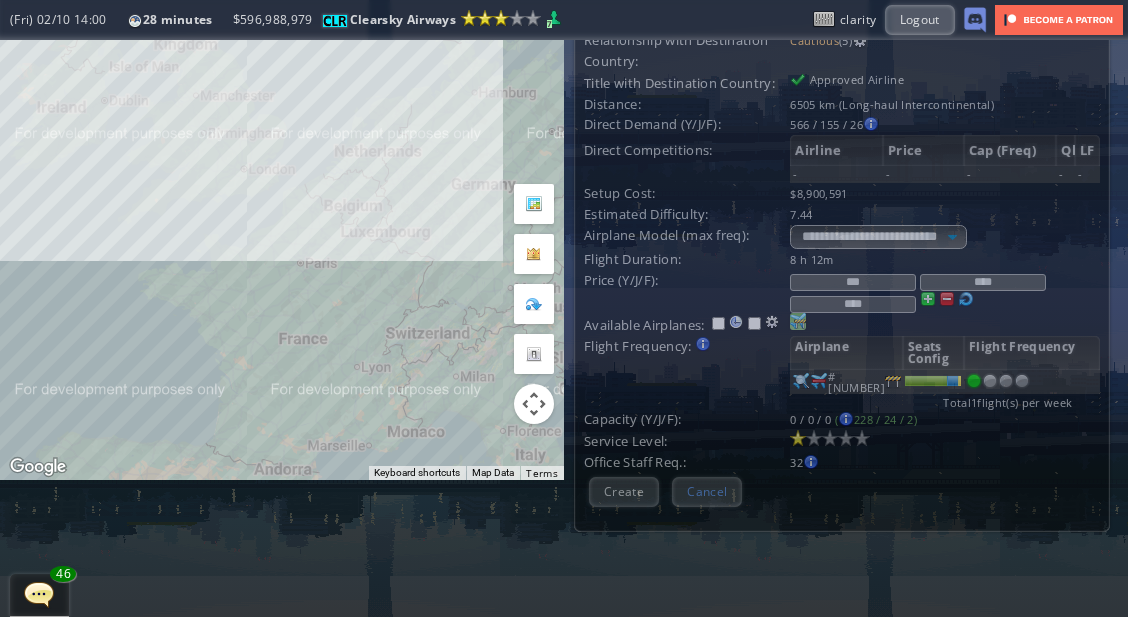 scroll, scrollTop: 0, scrollLeft: 0, axis: both 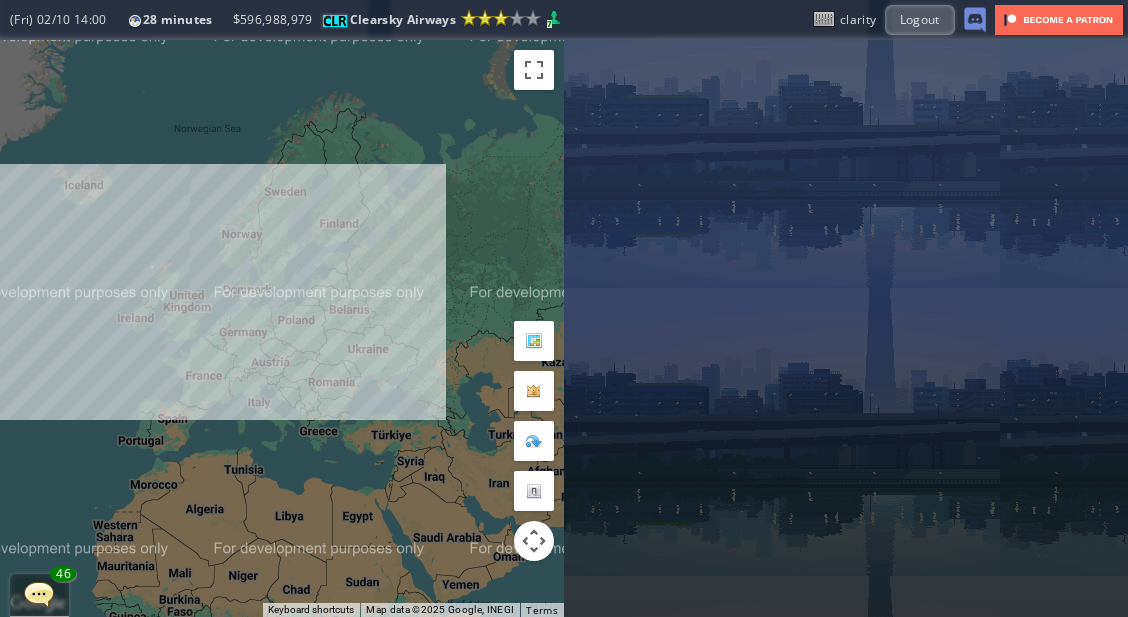 drag, startPoint x: 136, startPoint y: 319, endPoint x: 406, endPoint y: 327, distance: 270.1185 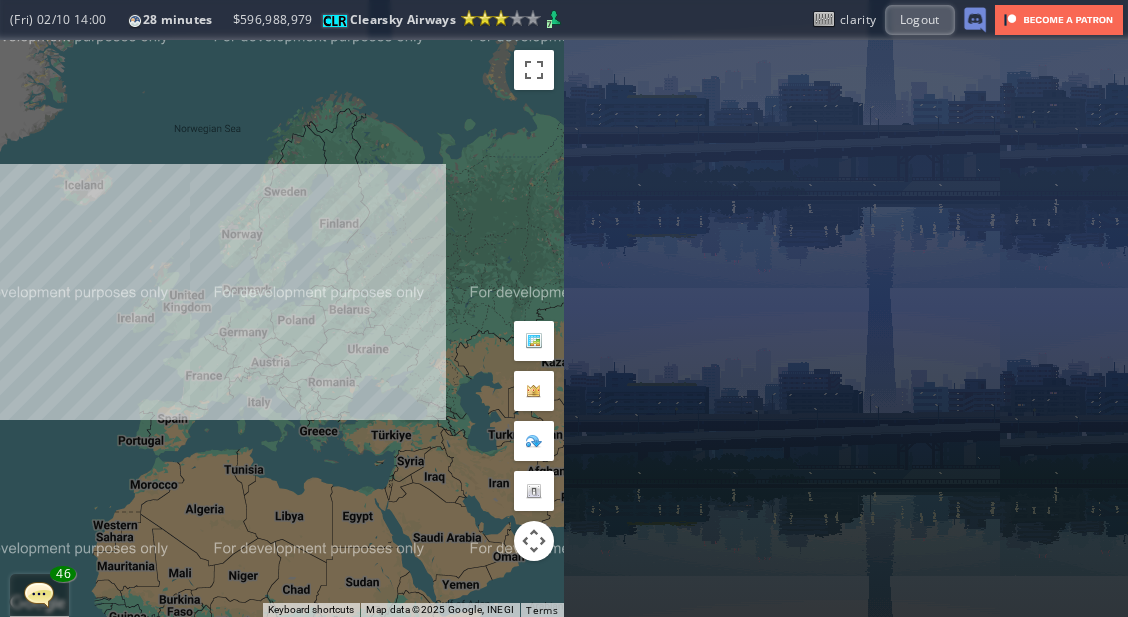 click on "To navigate, press the arrow keys." at bounding box center [282, 328] 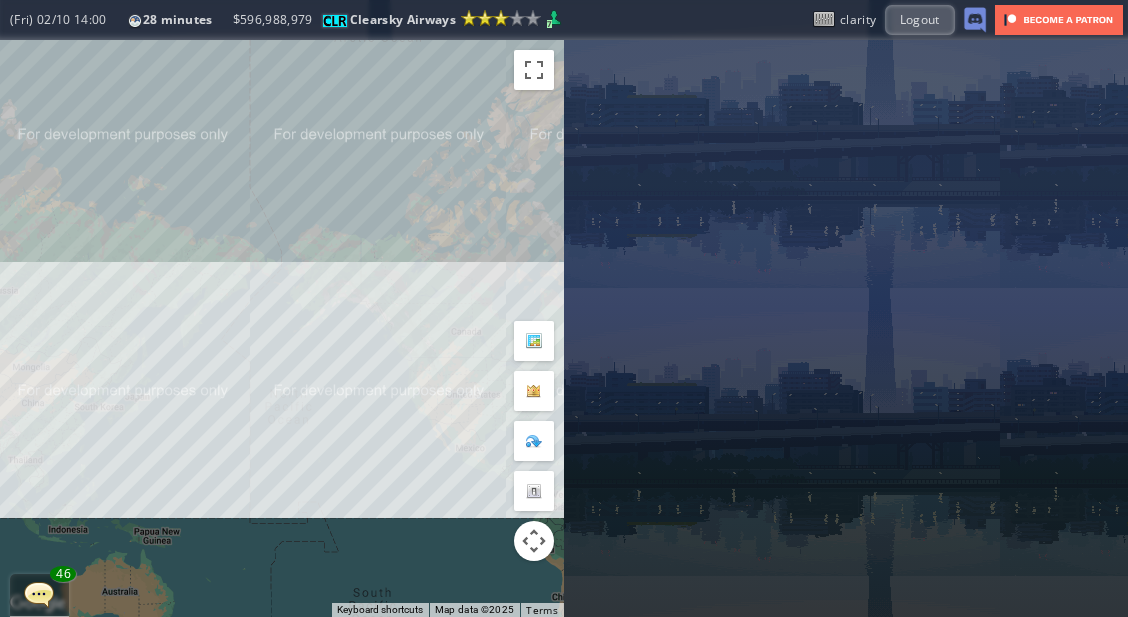 drag, startPoint x: 279, startPoint y: 349, endPoint x: 348, endPoint y: 354, distance: 69.18092 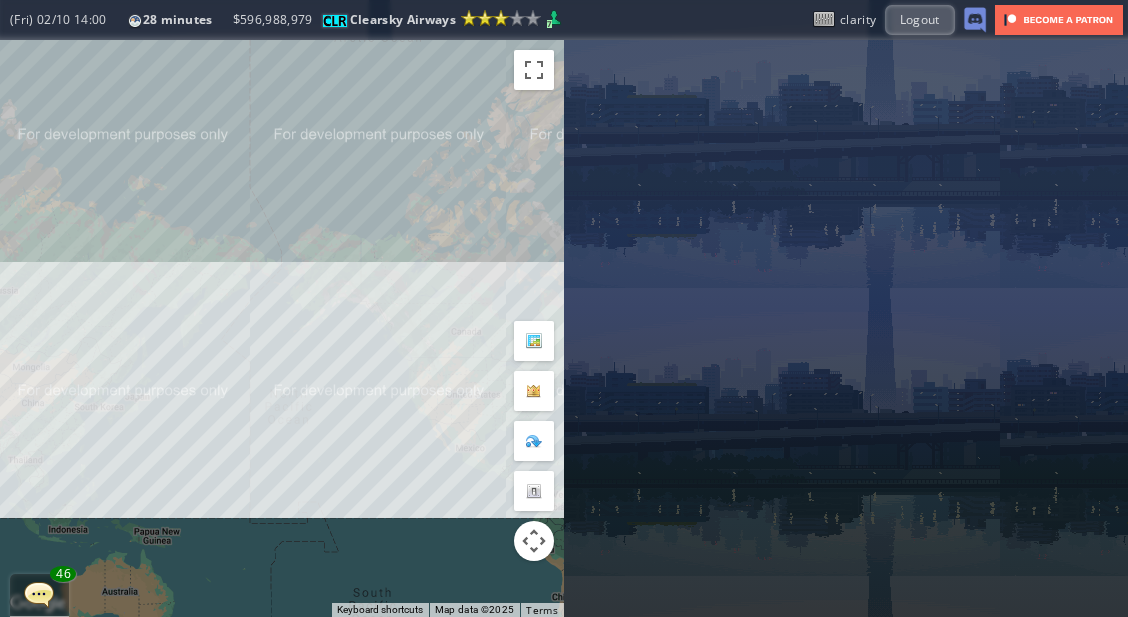 click on "To navigate, press the arrow keys." at bounding box center [282, 328] 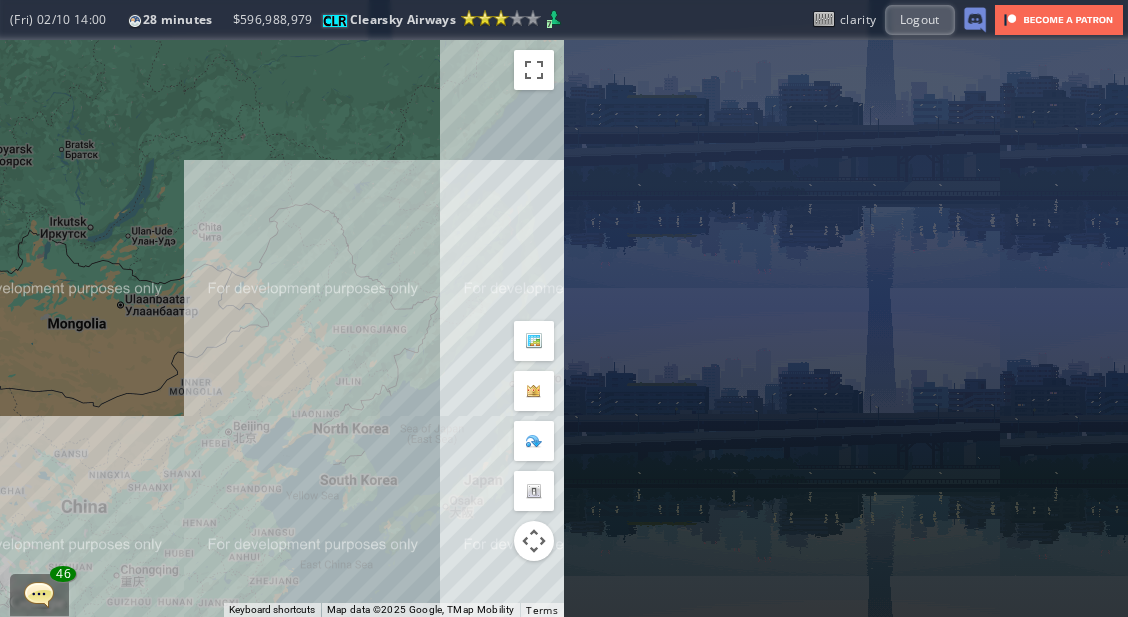 click on "To navigate, press the arrow keys." at bounding box center [282, 328] 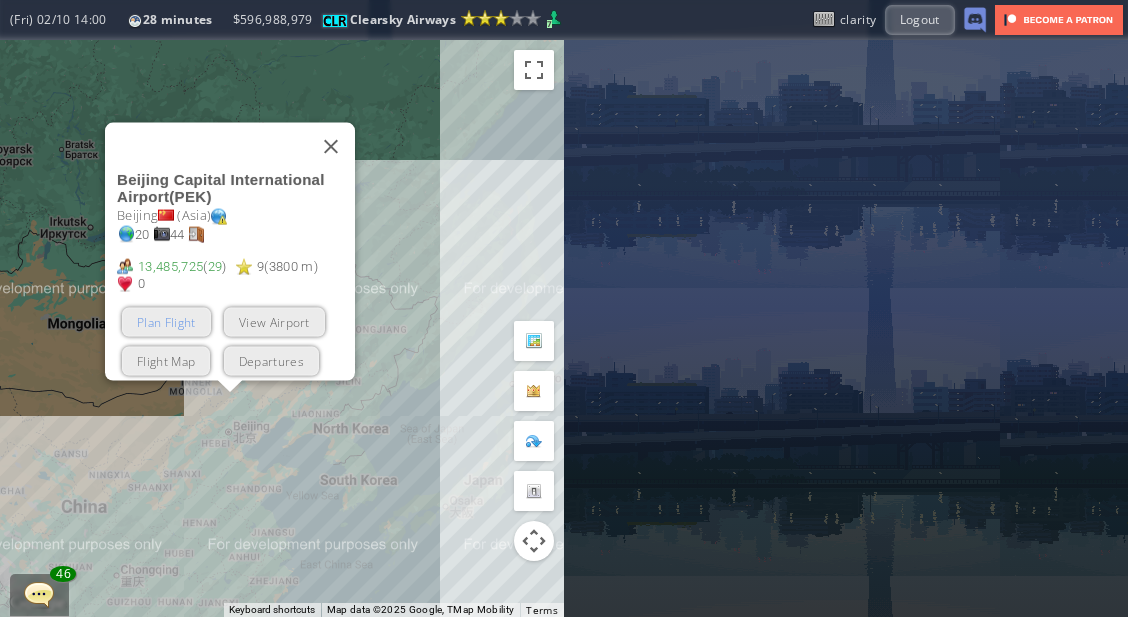click on "Plan Flight" at bounding box center (166, 321) 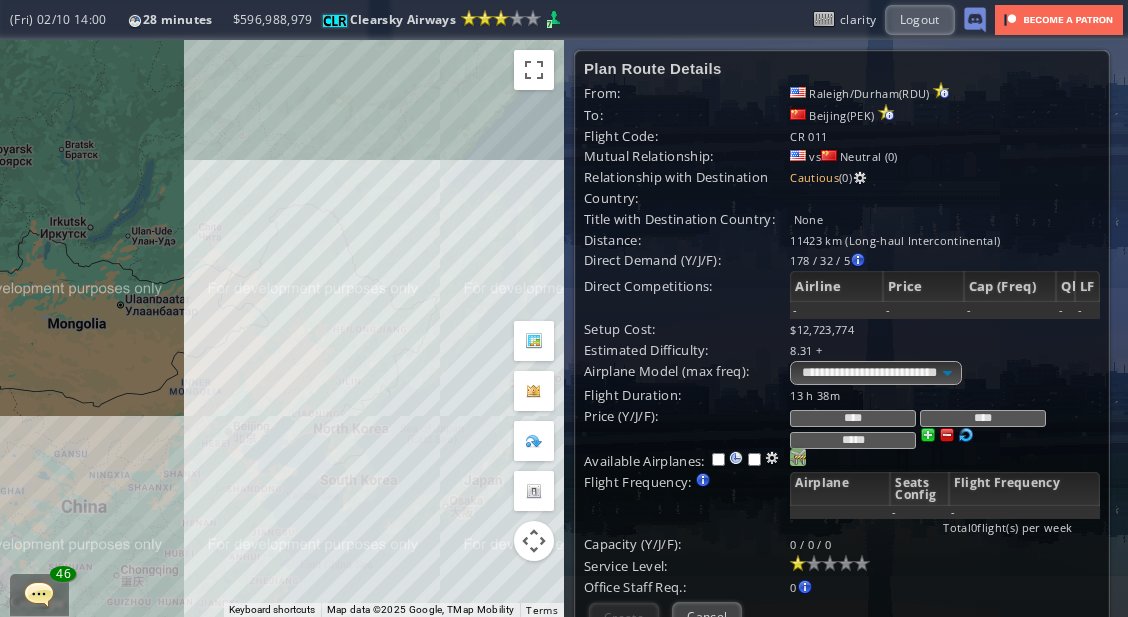 click at bounding box center (798, 457) 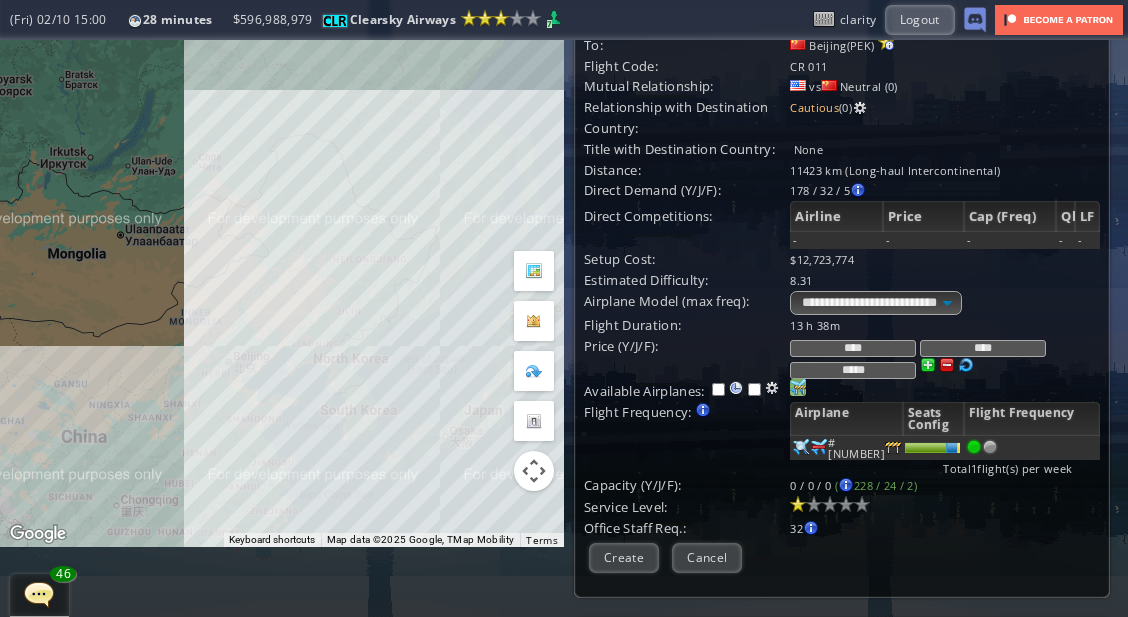 scroll, scrollTop: 0, scrollLeft: 0, axis: both 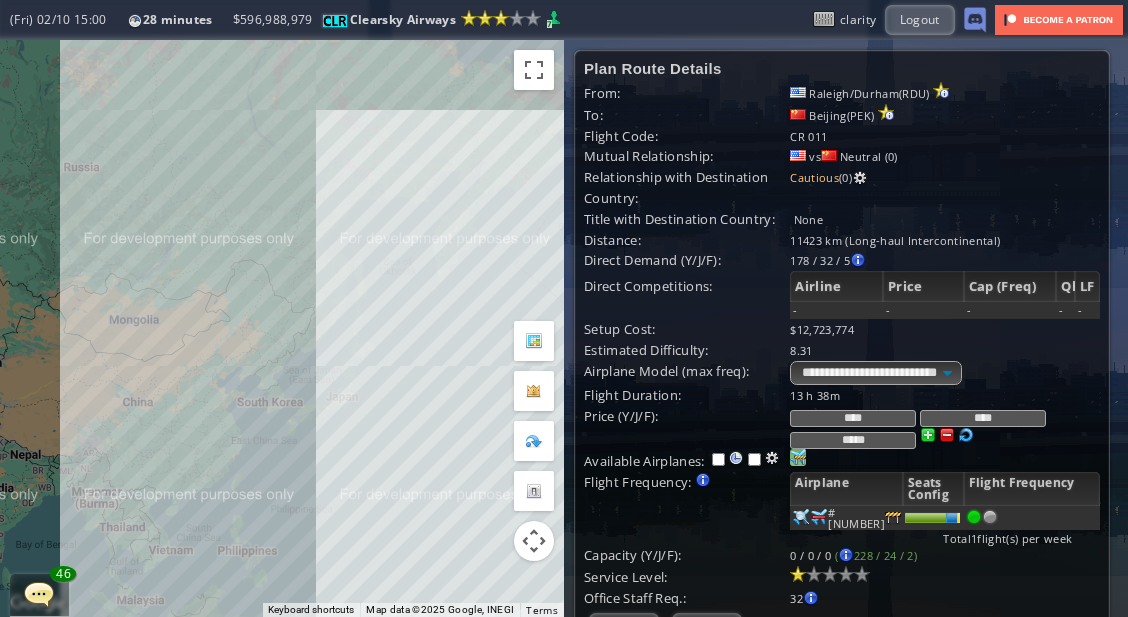 drag, startPoint x: 427, startPoint y: 342, endPoint x: 318, endPoint y: 329, distance: 109.77249 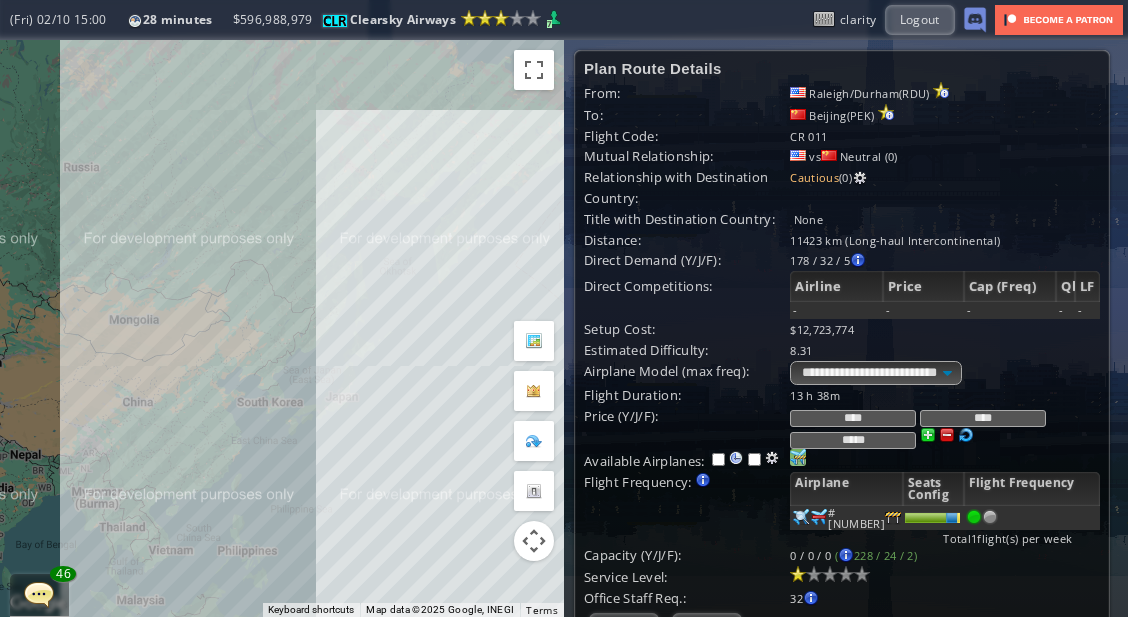 click on "To navigate, press the arrow keys." at bounding box center [282, 328] 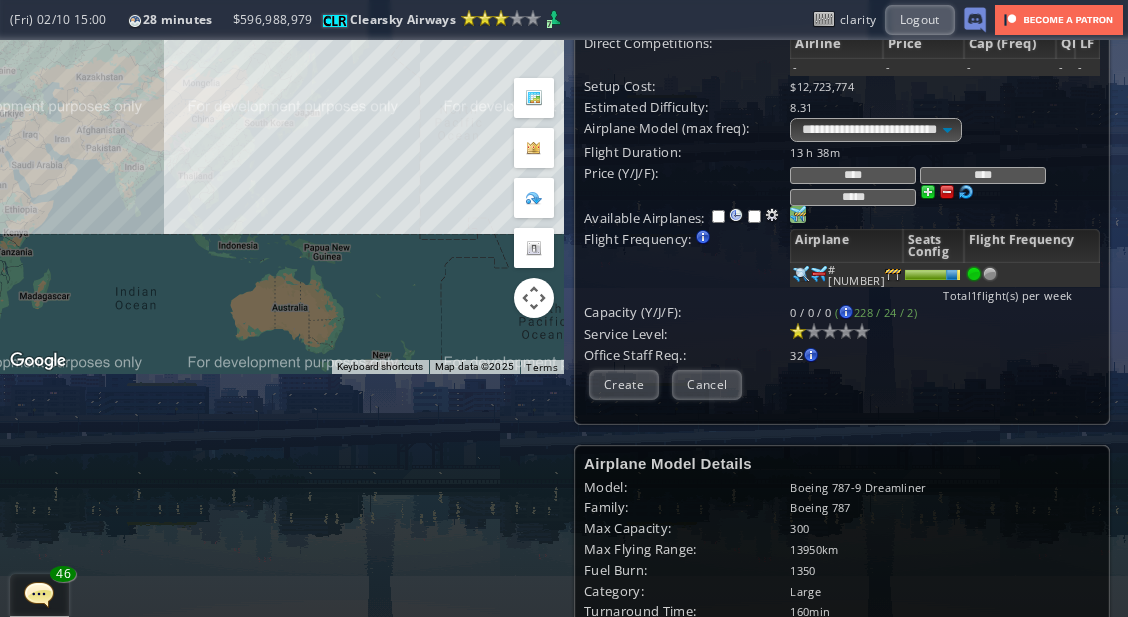 scroll, scrollTop: 0, scrollLeft: 0, axis: both 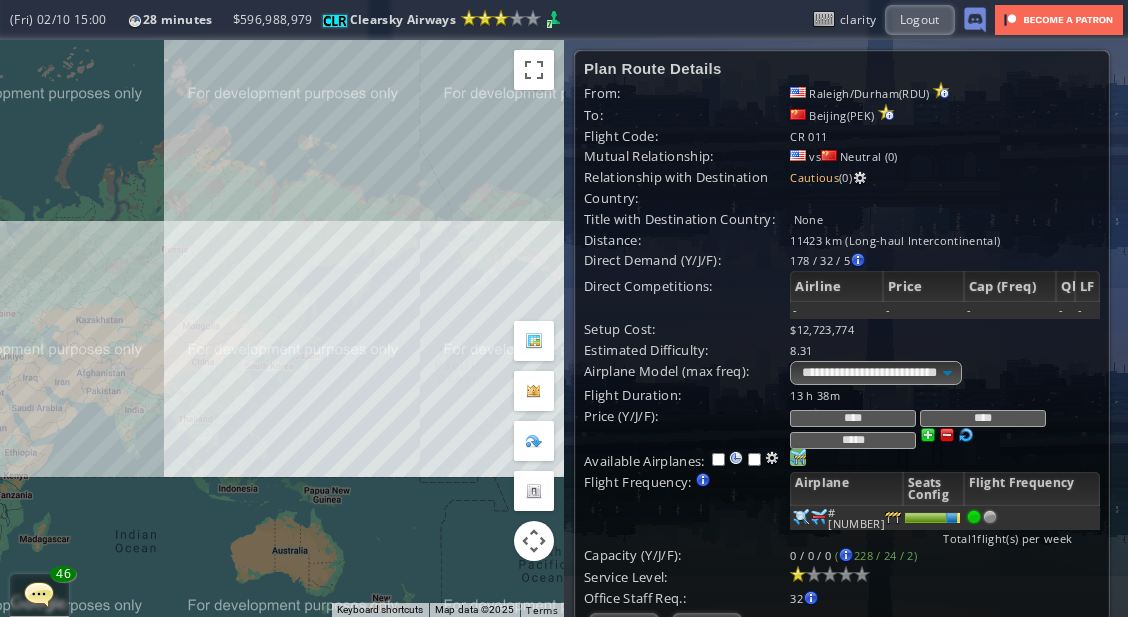 click on "Current Details
From:
To:
Flight Code:
Distance:
Airplane:
Price:
Overall Quality:
Overall quality is determined by:
- Fleet Age per Route
- Service Star level per route
- Company wide Service Quality
Capacity (Y/J/F):" at bounding box center (842, 359) 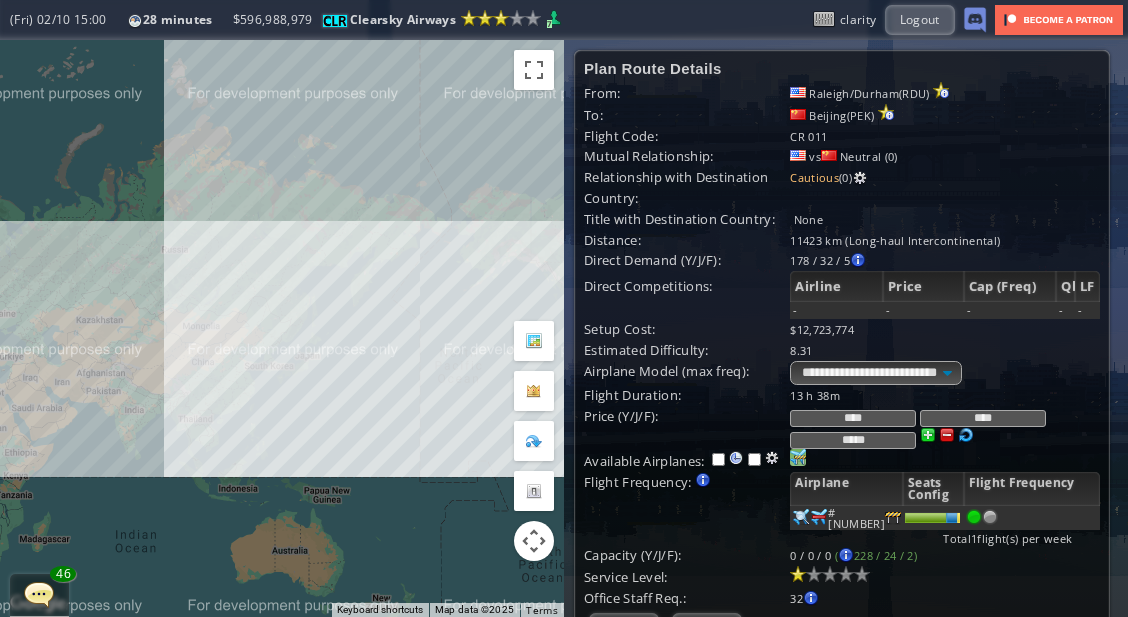 scroll, scrollTop: 178, scrollLeft: 0, axis: vertical 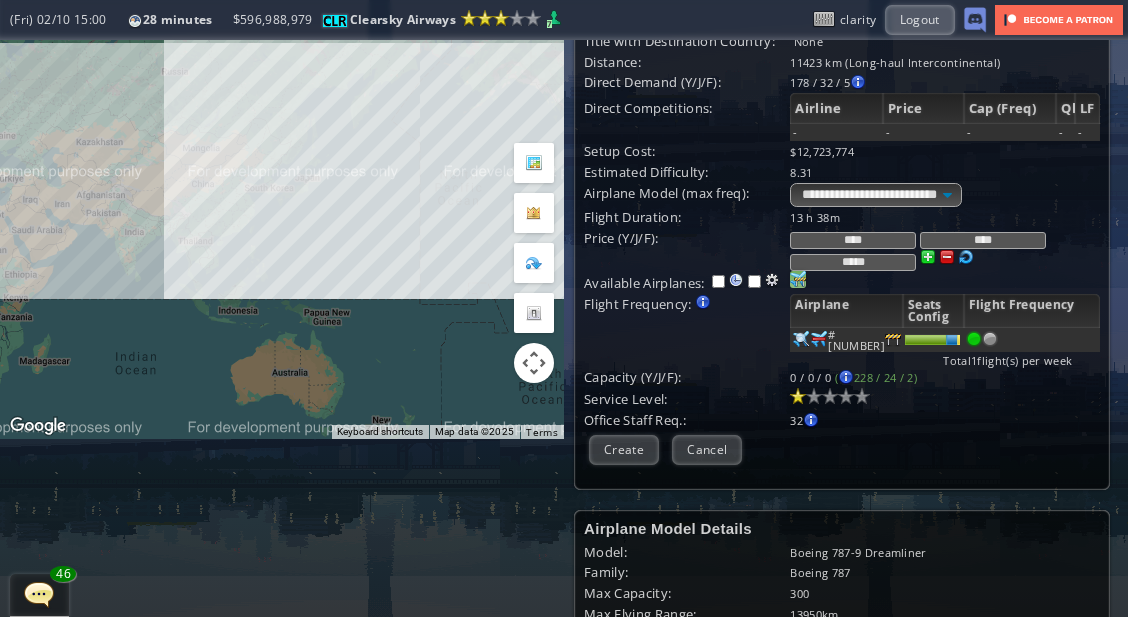 click at bounding box center [1032, 340] 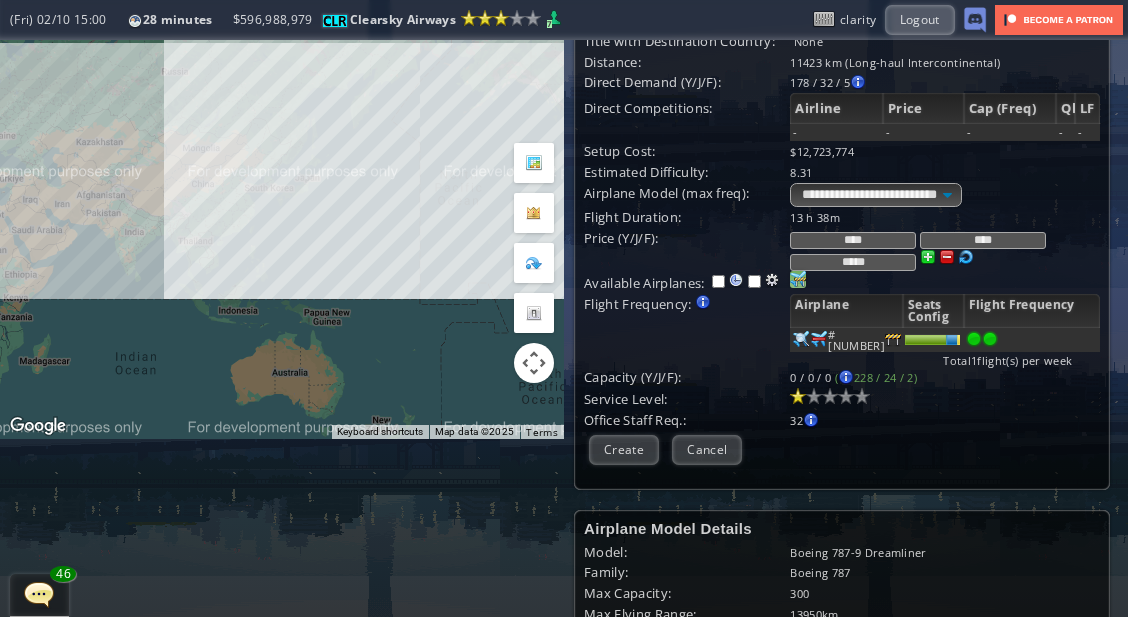 click at bounding box center (990, 339) 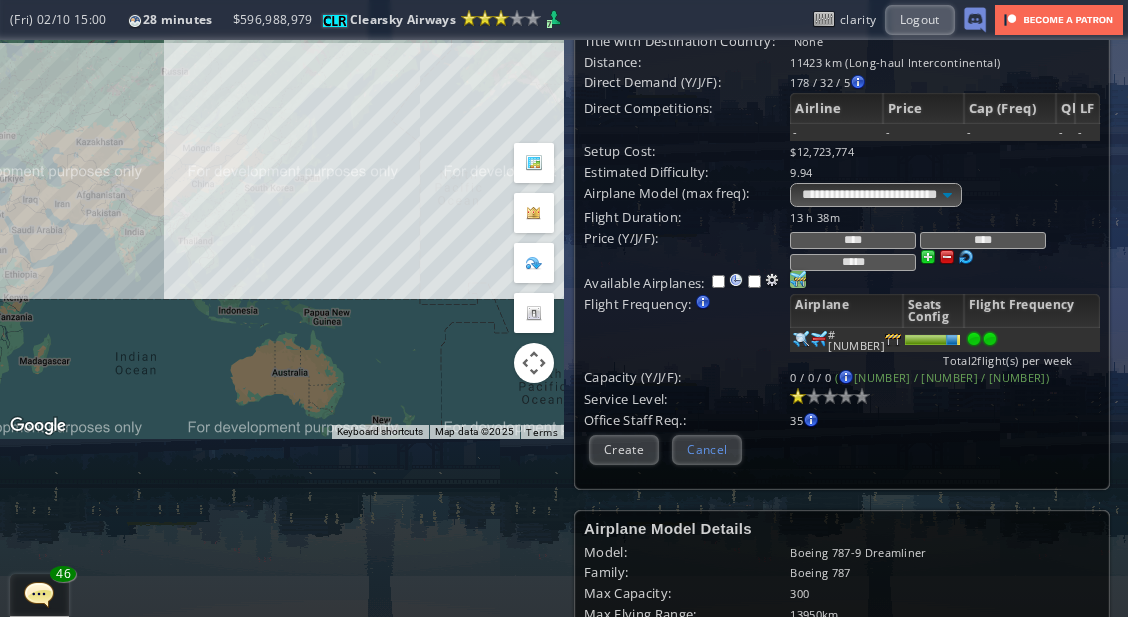 click on "Cancel" at bounding box center (707, 449) 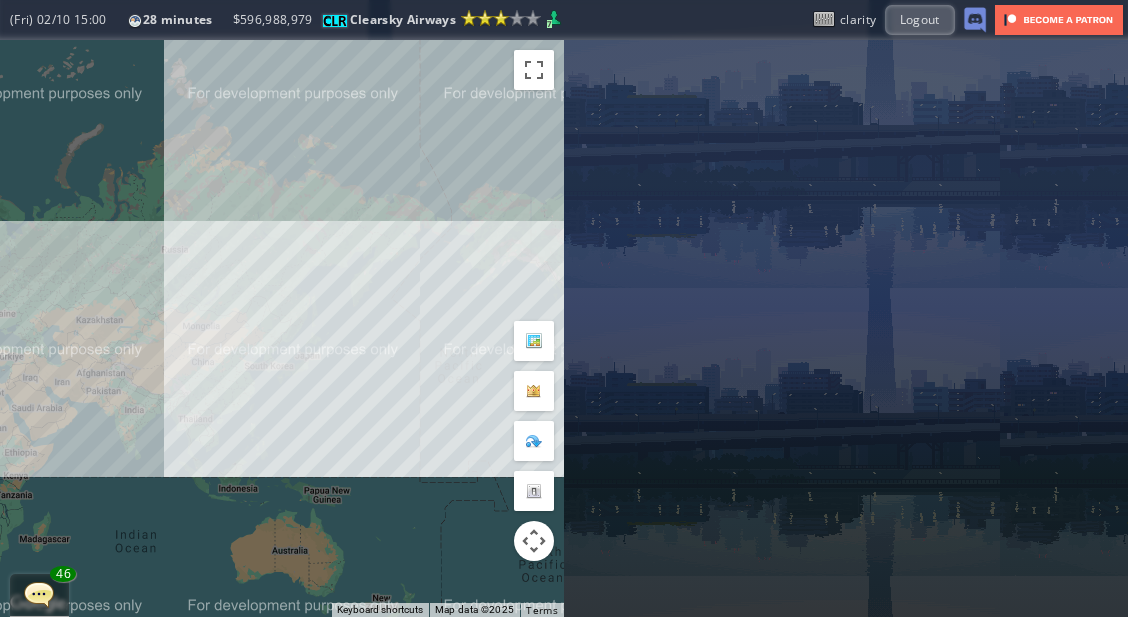 scroll, scrollTop: 0, scrollLeft: 0, axis: both 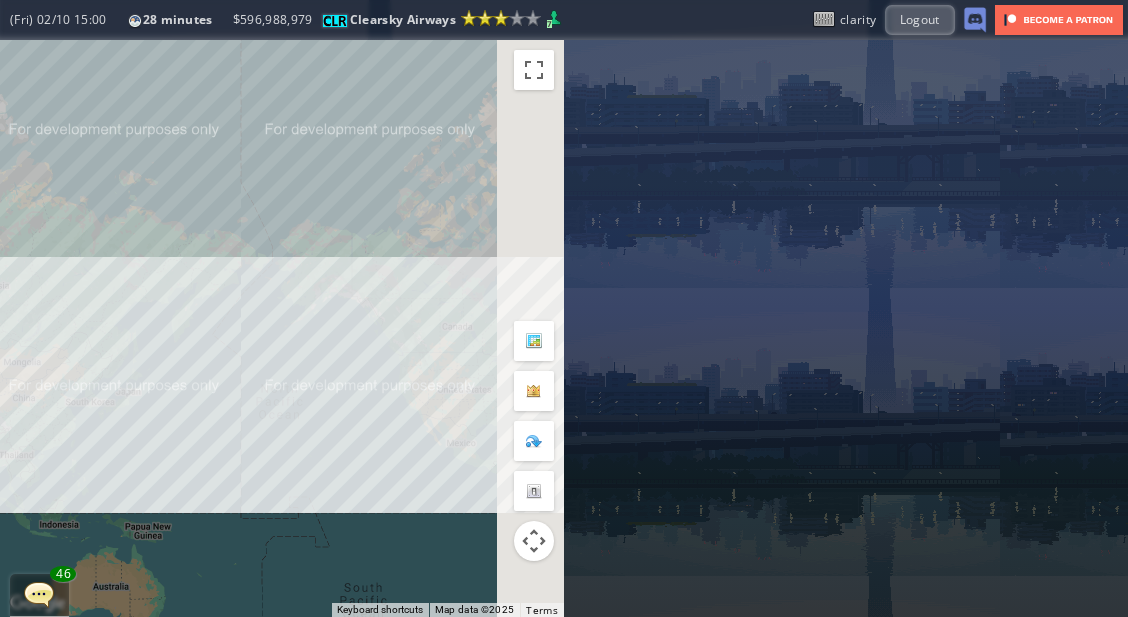 drag, startPoint x: 108, startPoint y: 390, endPoint x: 129, endPoint y: 396, distance: 21.84033 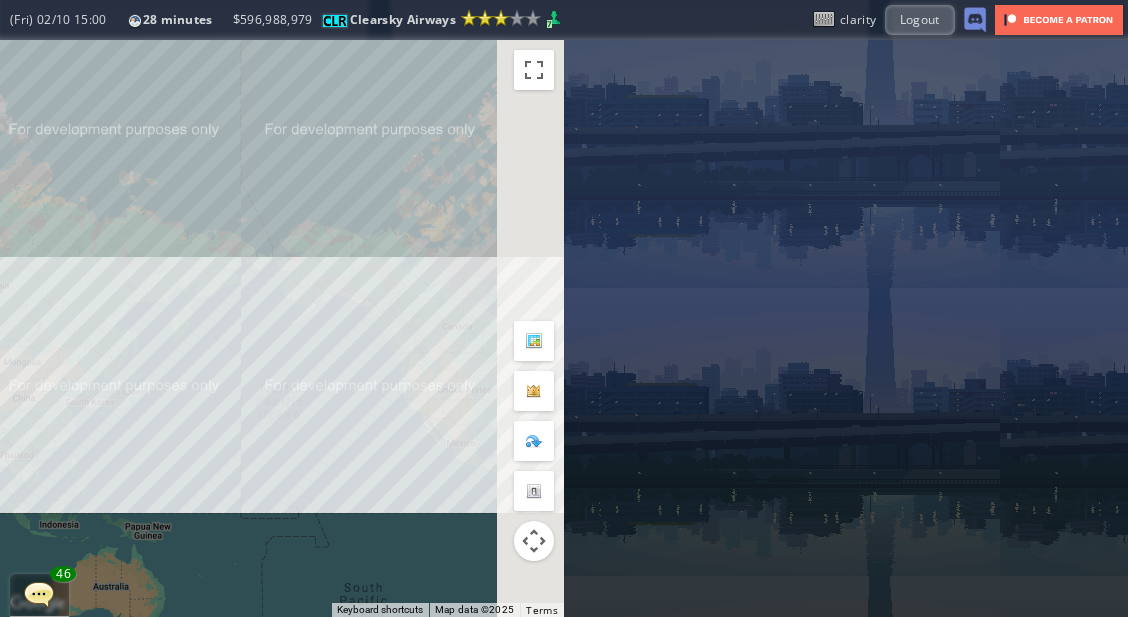 click on "To navigate, press the arrow keys." at bounding box center [282, 328] 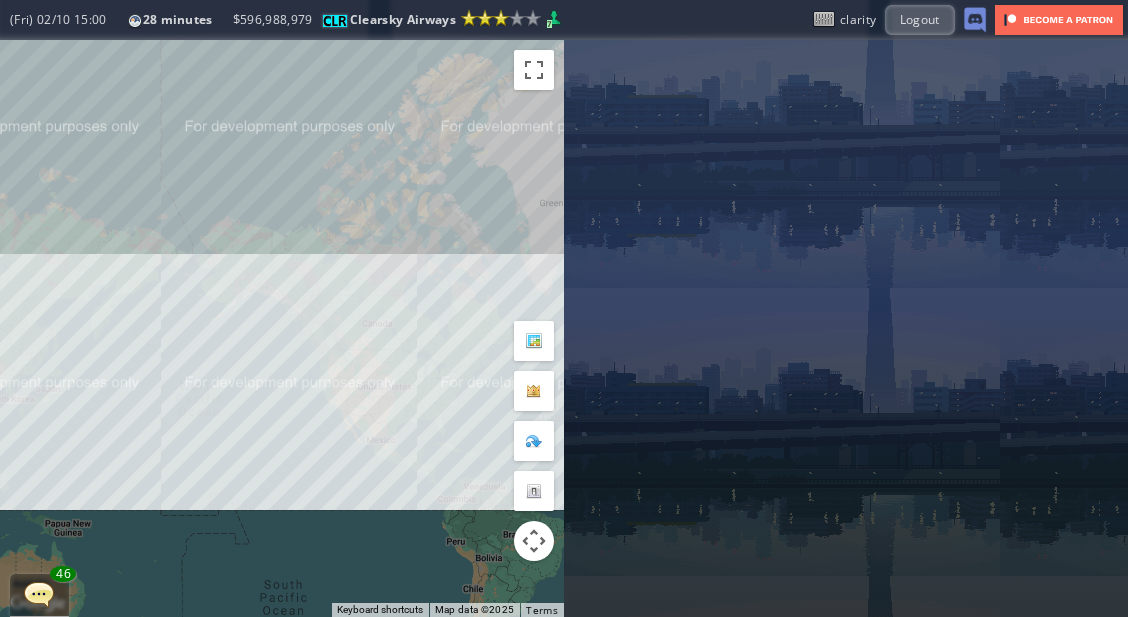drag, startPoint x: 408, startPoint y: 419, endPoint x: 383, endPoint y: 387, distance: 40.60788 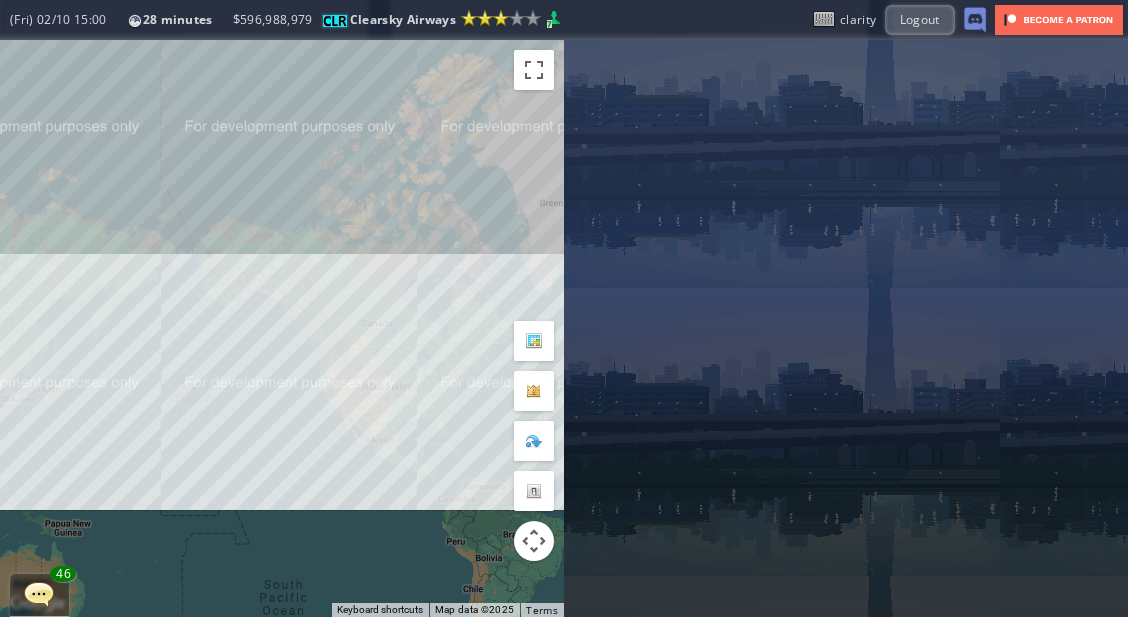 click on "To navigate, press the arrow keys." at bounding box center (282, 328) 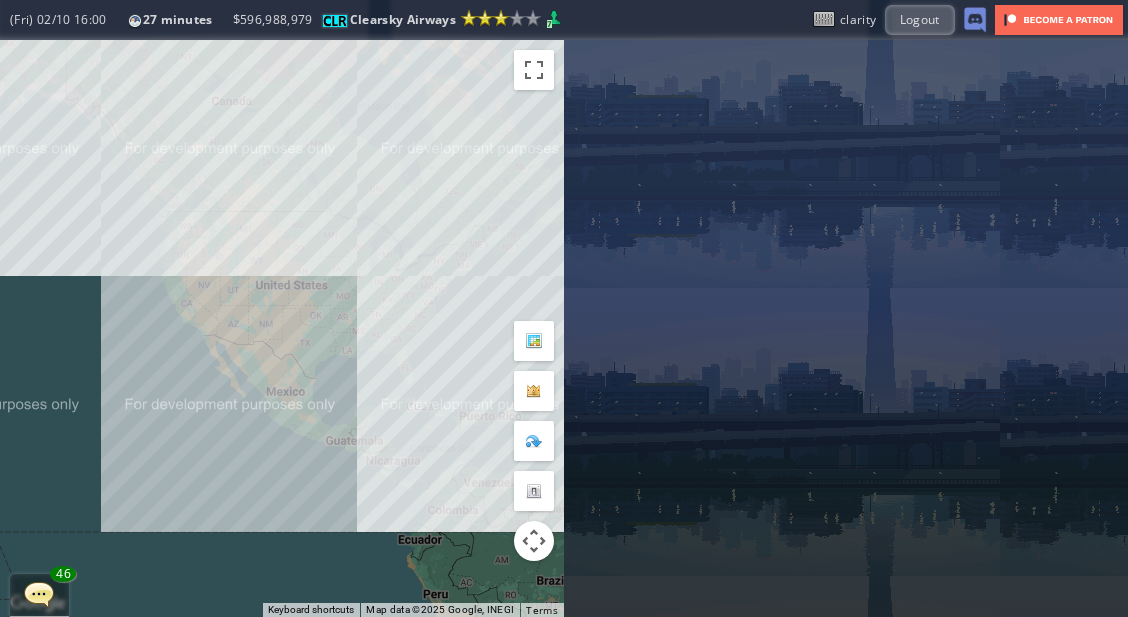 drag, startPoint x: 470, startPoint y: 524, endPoint x: 429, endPoint y: 508, distance: 44.011364 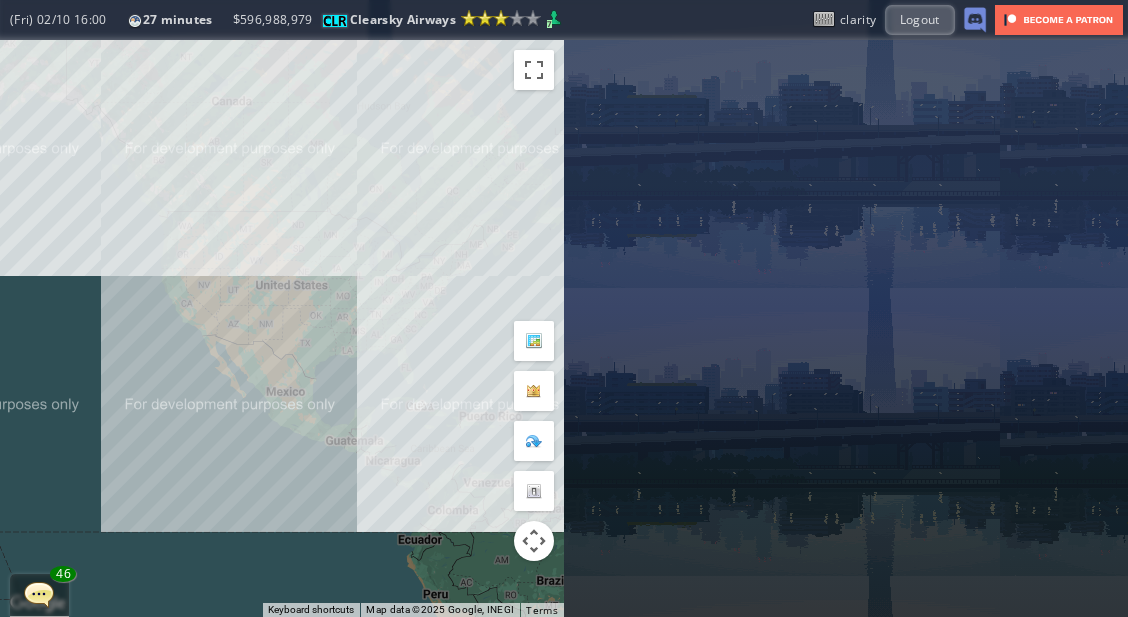 click on "To navigate, press the arrow keys." at bounding box center (282, 328) 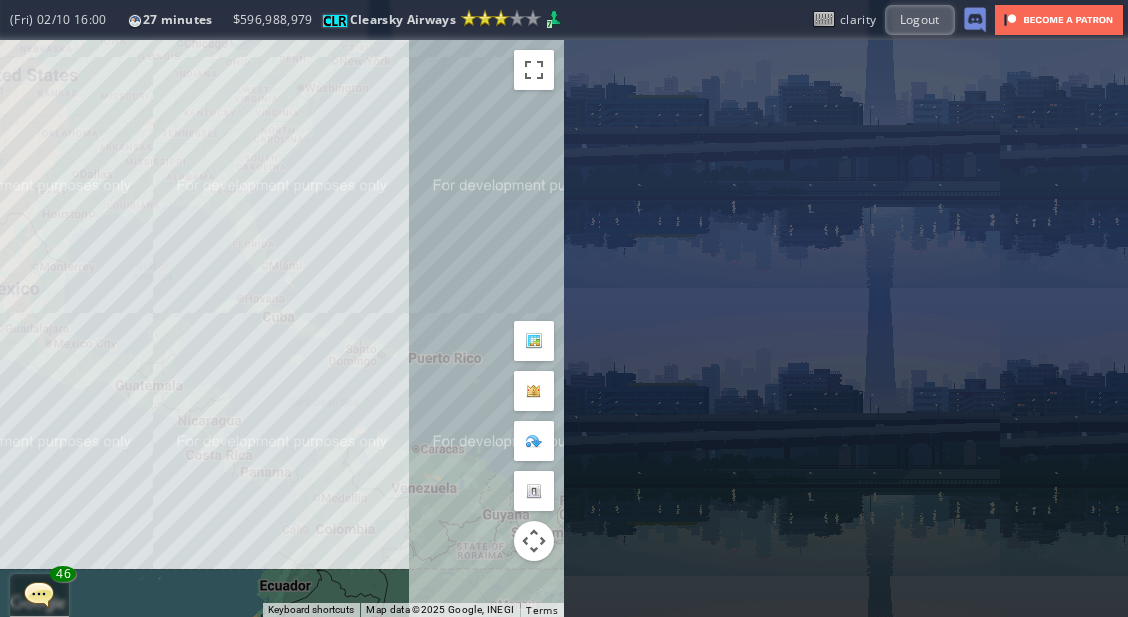 drag, startPoint x: 476, startPoint y: 485, endPoint x: 339, endPoint y: 498, distance: 137.6154 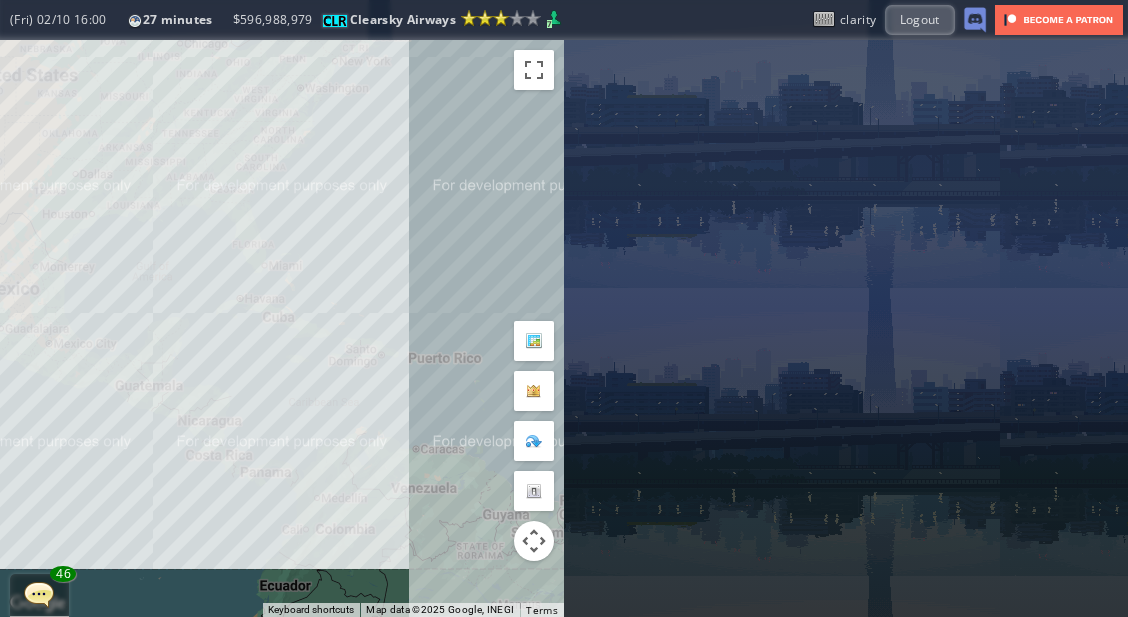 click on "To navigate, press the arrow keys." at bounding box center (282, 328) 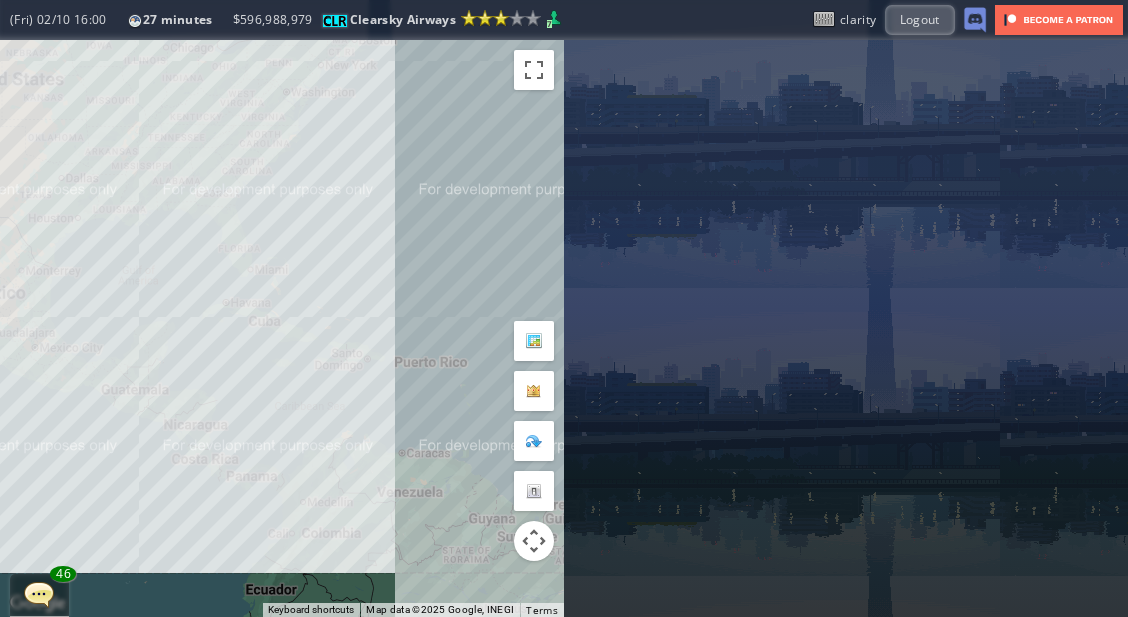 click on "To navigate, press the arrow keys." at bounding box center (282, 328) 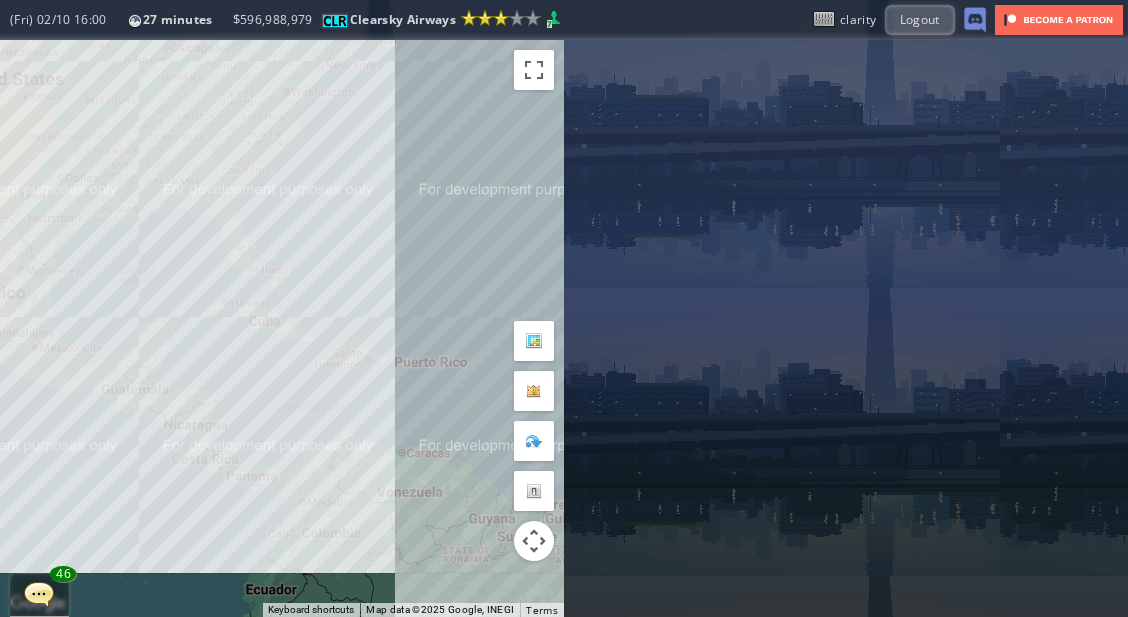 click on "To navigate, press the arrow keys." at bounding box center (282, 328) 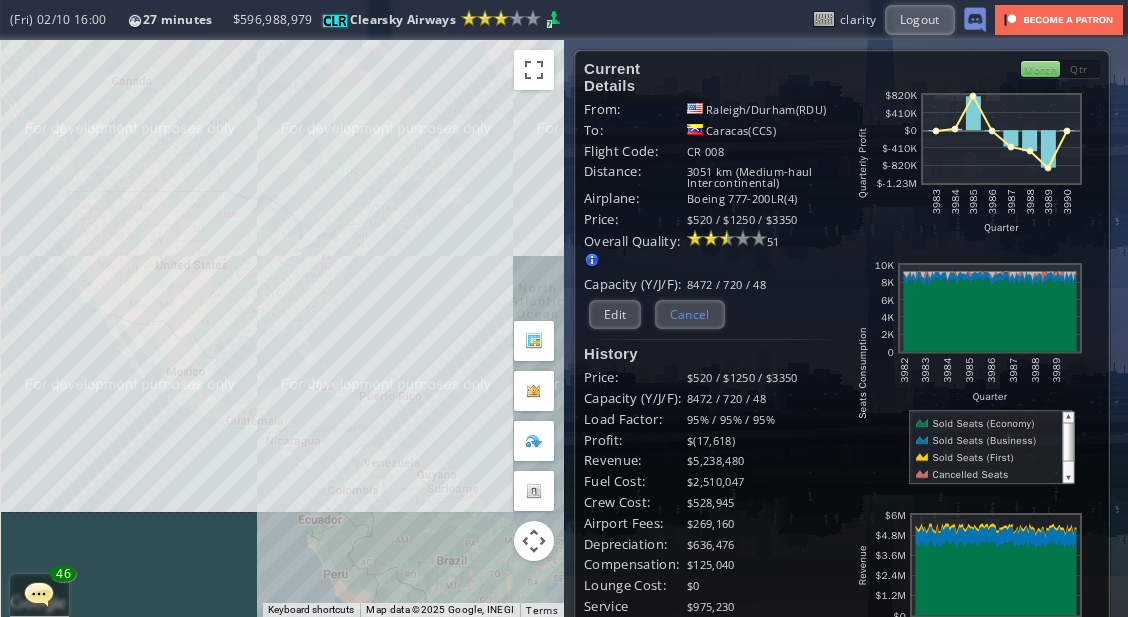 click on "Cancel" at bounding box center [690, 314] 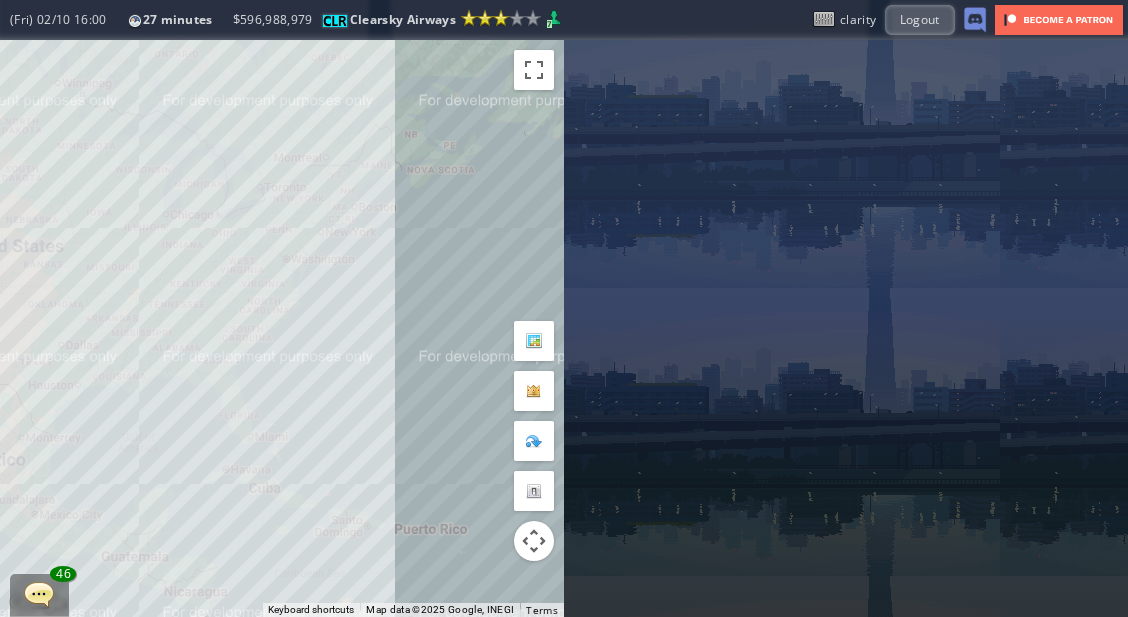 click on "To navigate, press the arrow keys." at bounding box center (282, 328) 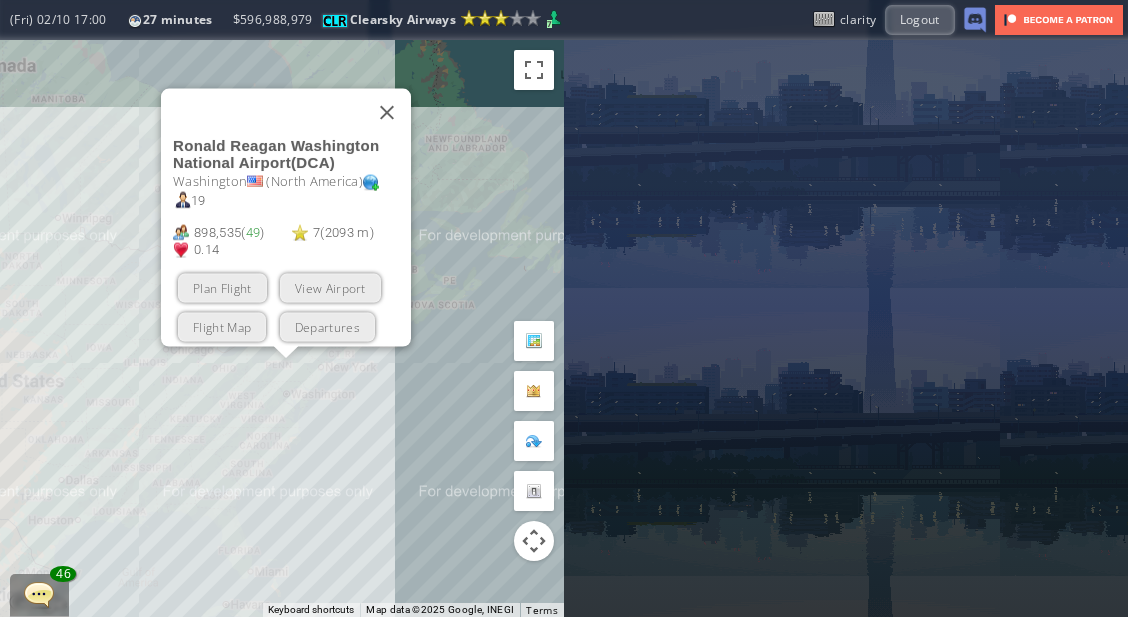 click on "To navigate, press the arrow keys.
[CITY] International Airport  ( [AIRPORT_CODE] )
[CITY]  ( North America )
19
898,535  ( 49 )
7  ( 2093 m )
0.14
Plan Flight
View Airport
Flight Map
Departures" at bounding box center [282, 328] 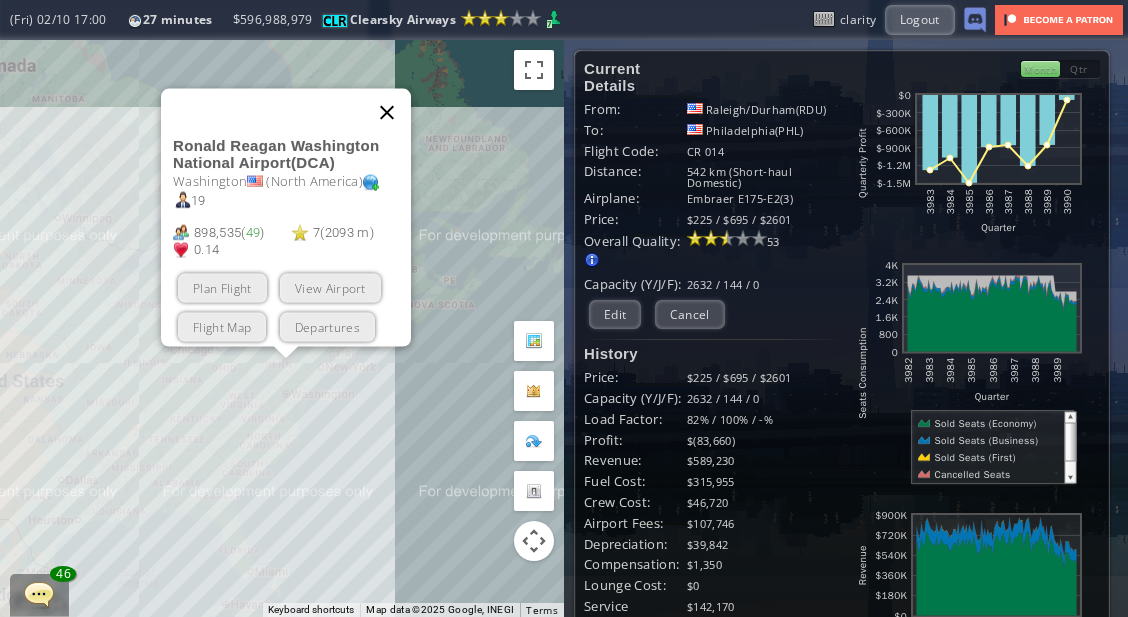 click at bounding box center (387, 112) 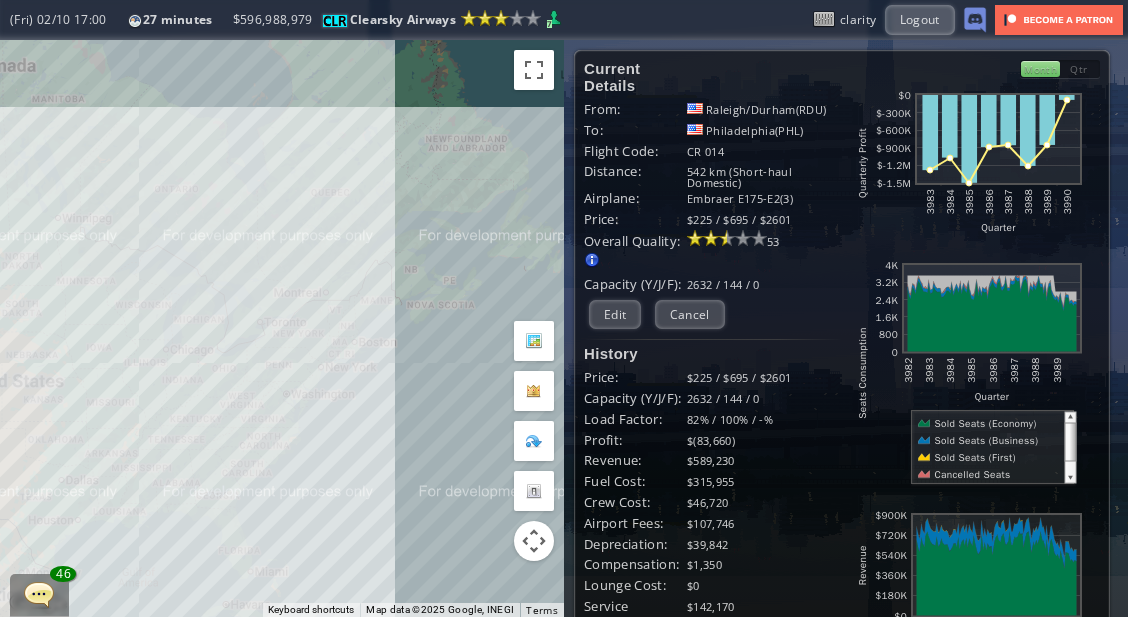 click on "Current Details
From:
[CITY]/[CITY]([AIRPORT_CODE])
To:
[CITY]([AIRPORT_CODE])
Flight Code:
CR 014
Distance:
542 km (Short-haul Domestic)
Airplane:
Embraer E175-E2(3)
Price:
$225 / $695 / $2601
Overall Quality:
Overall quality is determined by:
- Fleet Age per Route
- Service Star level per route
- Company wide Service Quality
53
$0" at bounding box center [713, 575] 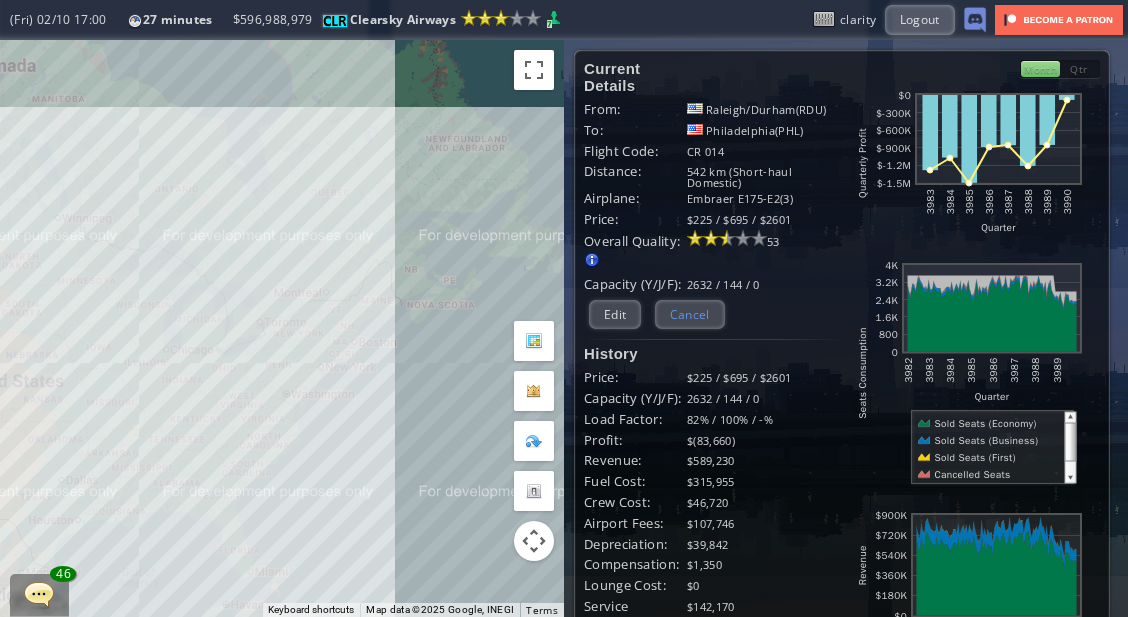 click on "Cancel" at bounding box center [690, 314] 